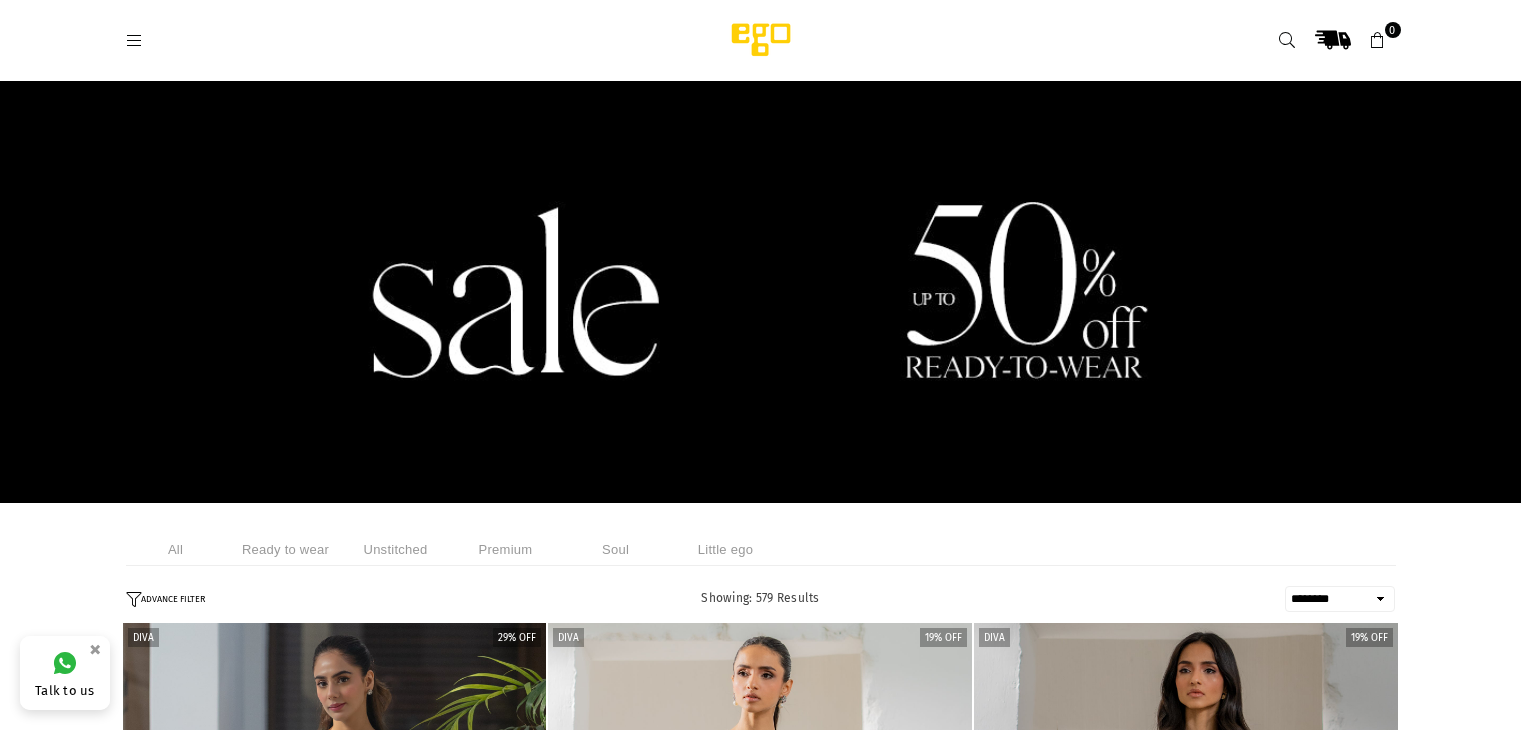 scroll, scrollTop: 0, scrollLeft: 0, axis: both 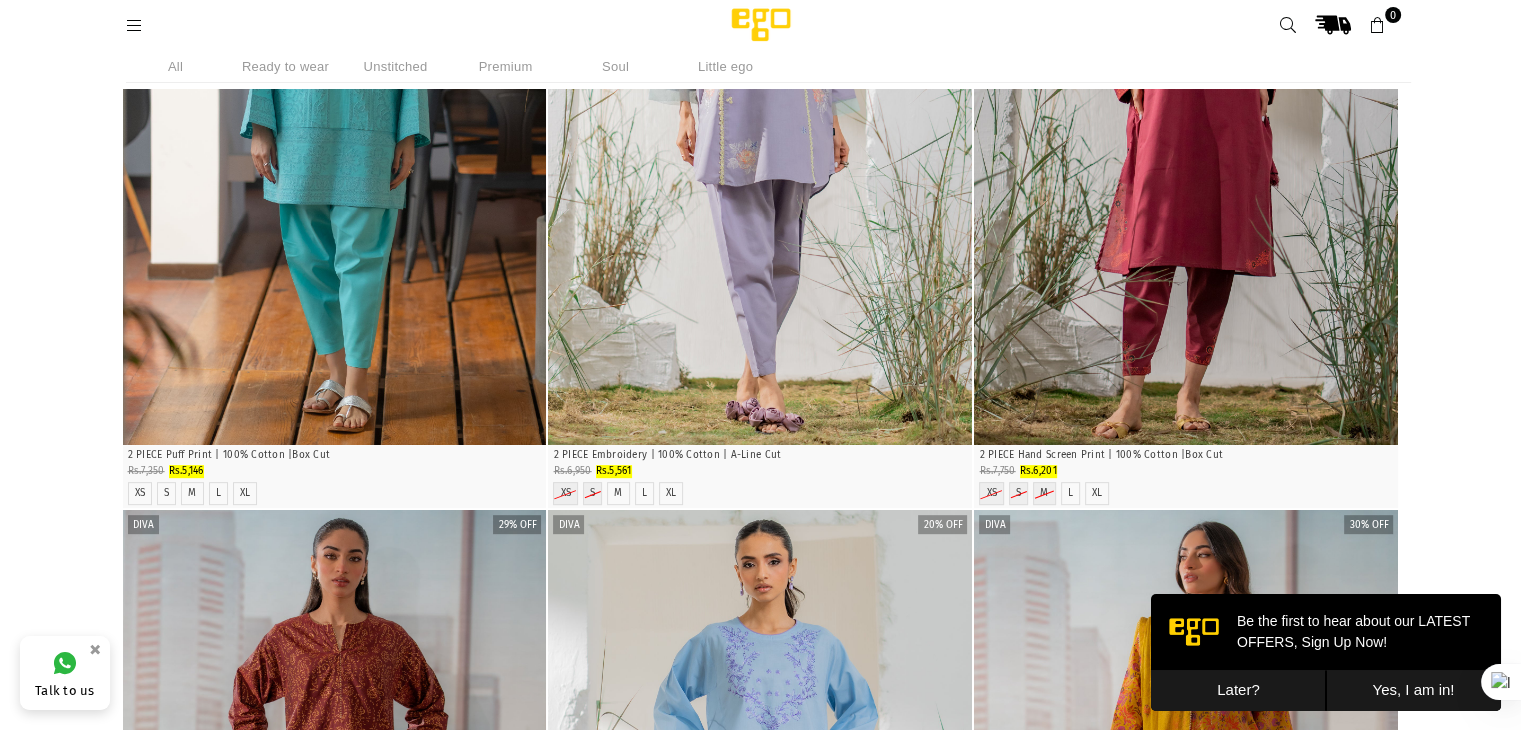 click on "Later?" at bounding box center (1238, 690) 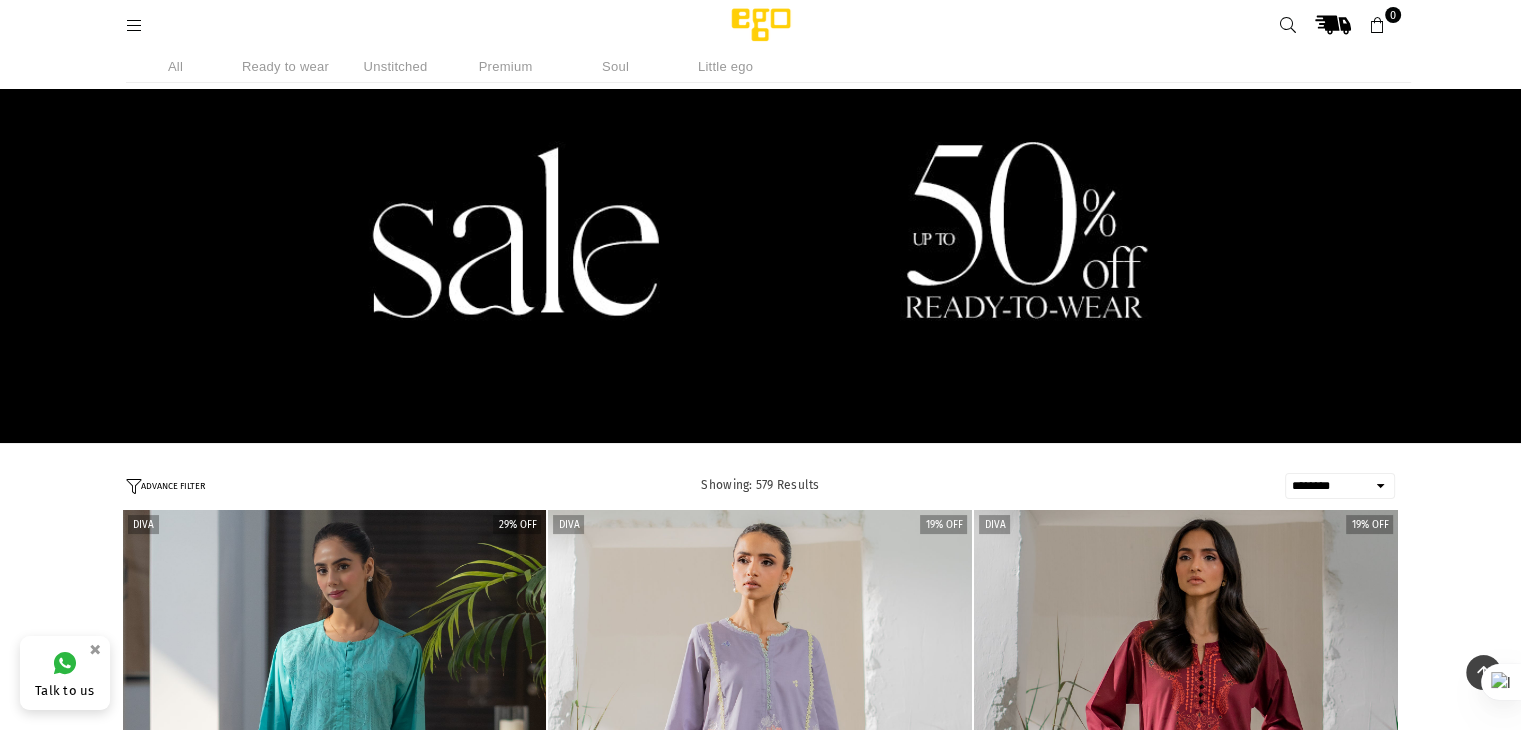 scroll, scrollTop: 0, scrollLeft: 0, axis: both 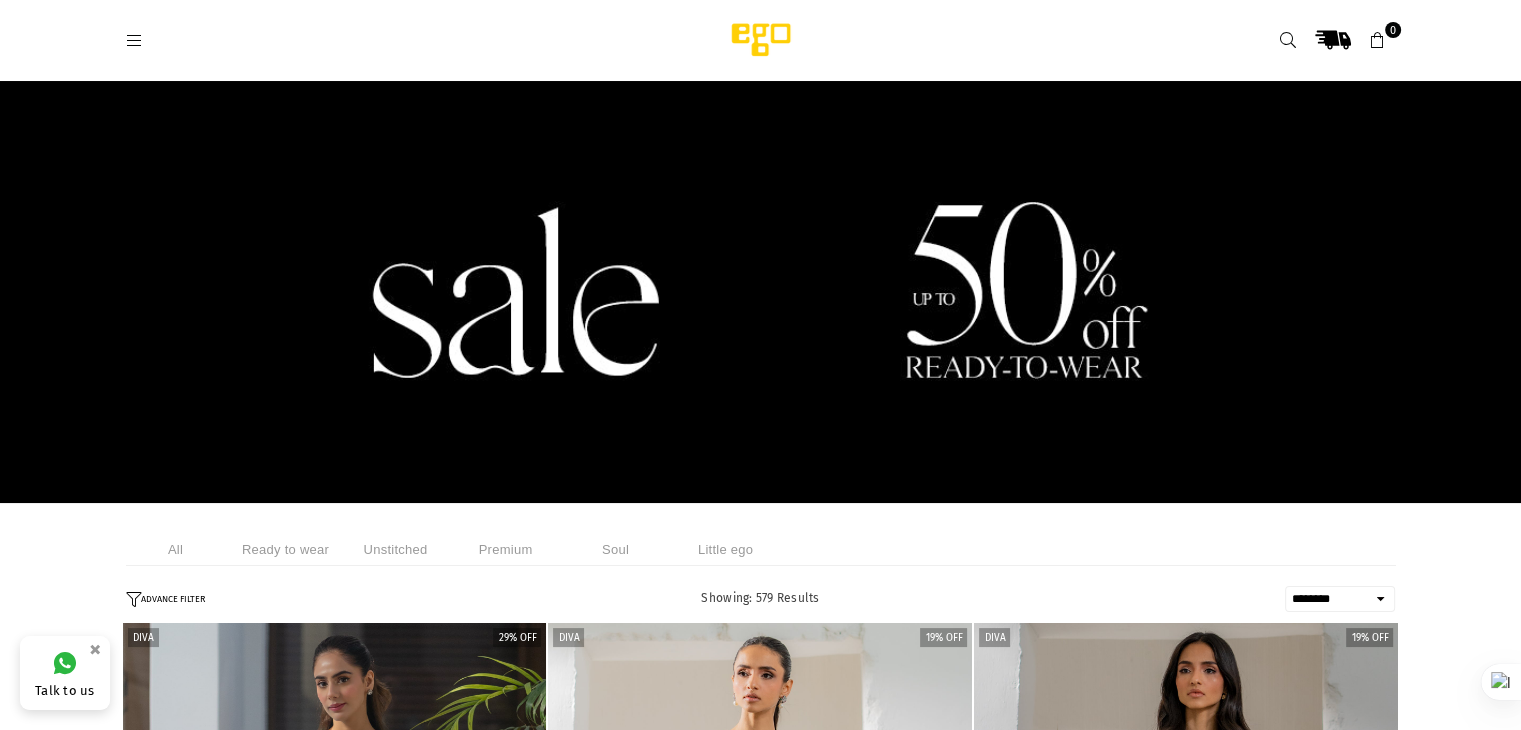 click on "**********" at bounding box center (1340, 599) 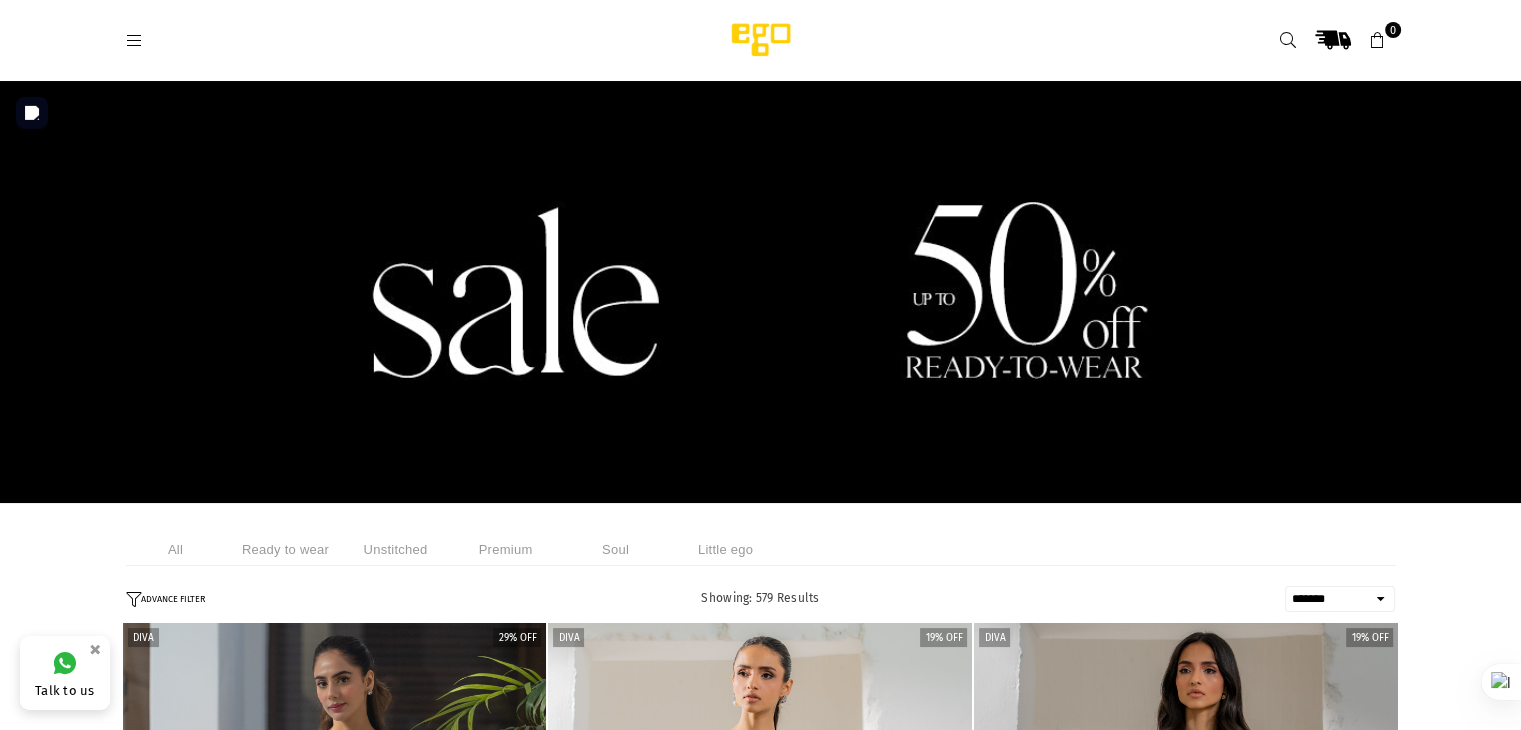 click on "**********" at bounding box center (1340, 599) 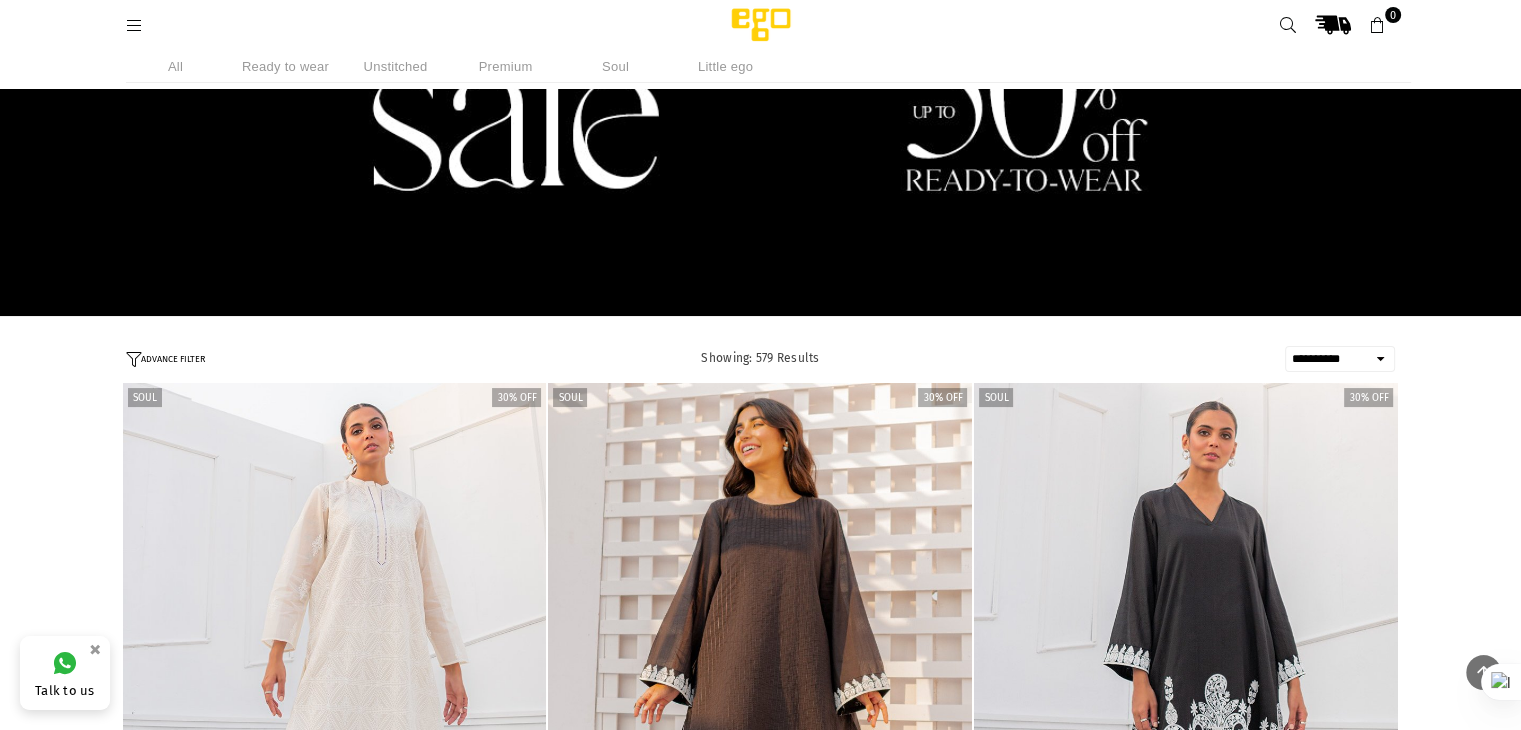 scroll, scrollTop: 155, scrollLeft: 0, axis: vertical 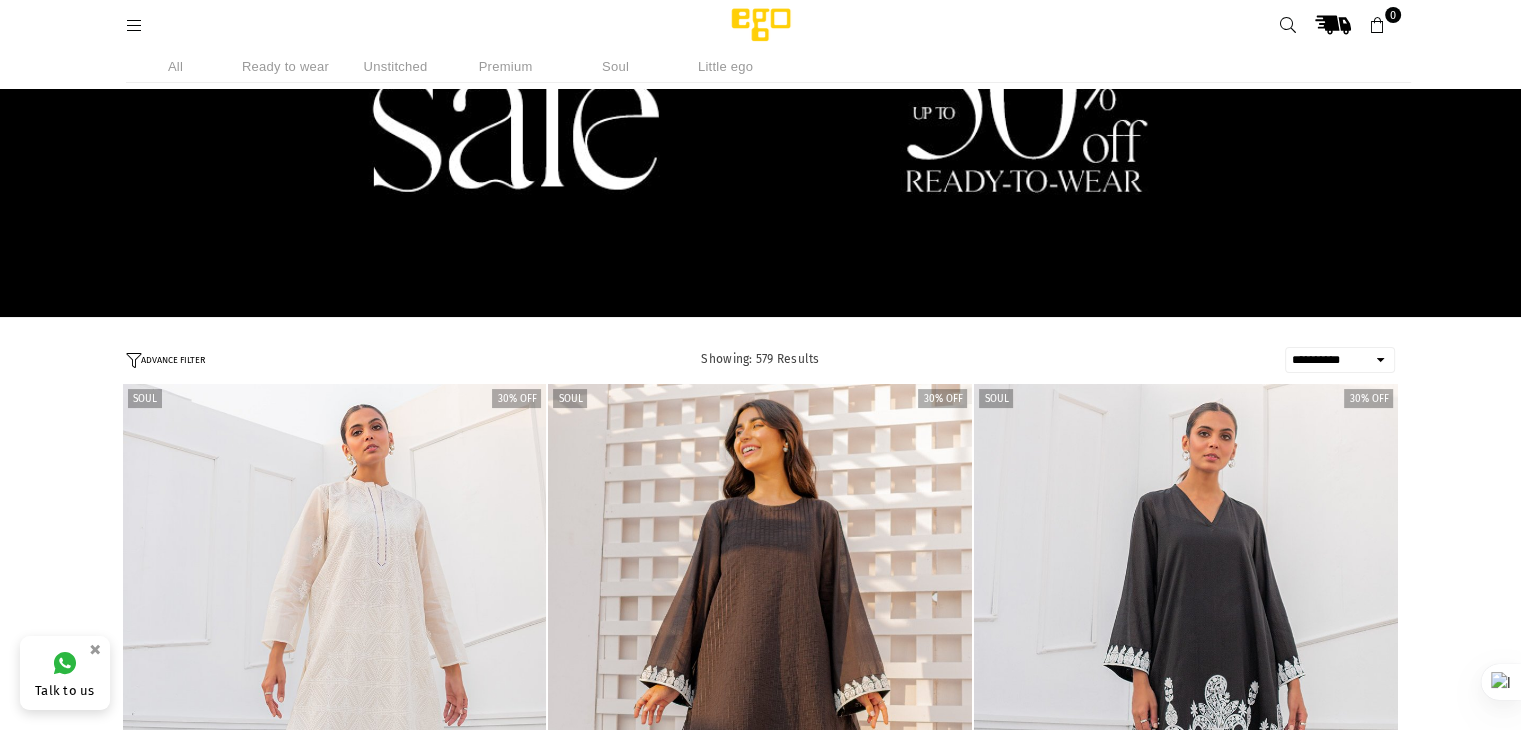 click on "**********" at bounding box center (1340, 360) 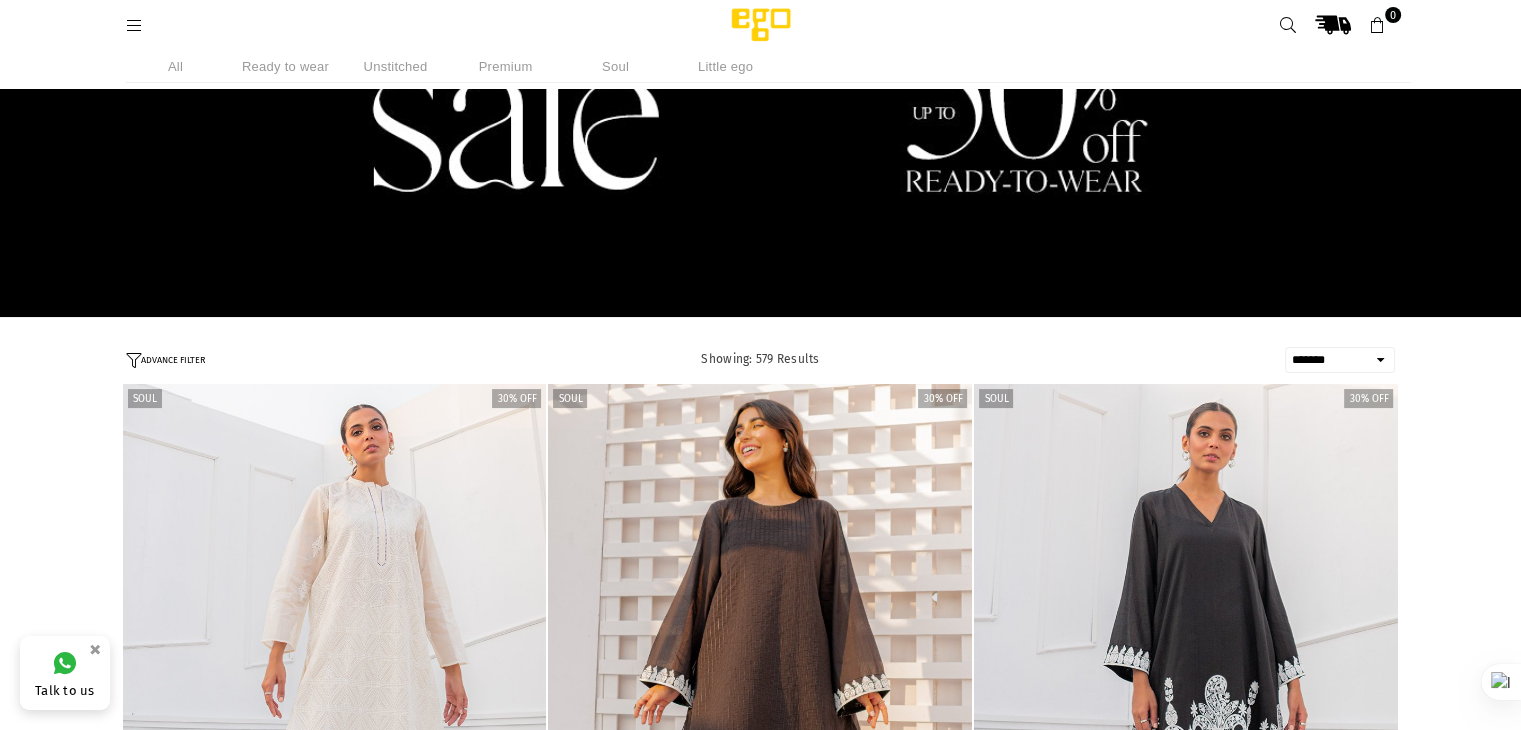 click on "**********" at bounding box center [1340, 360] 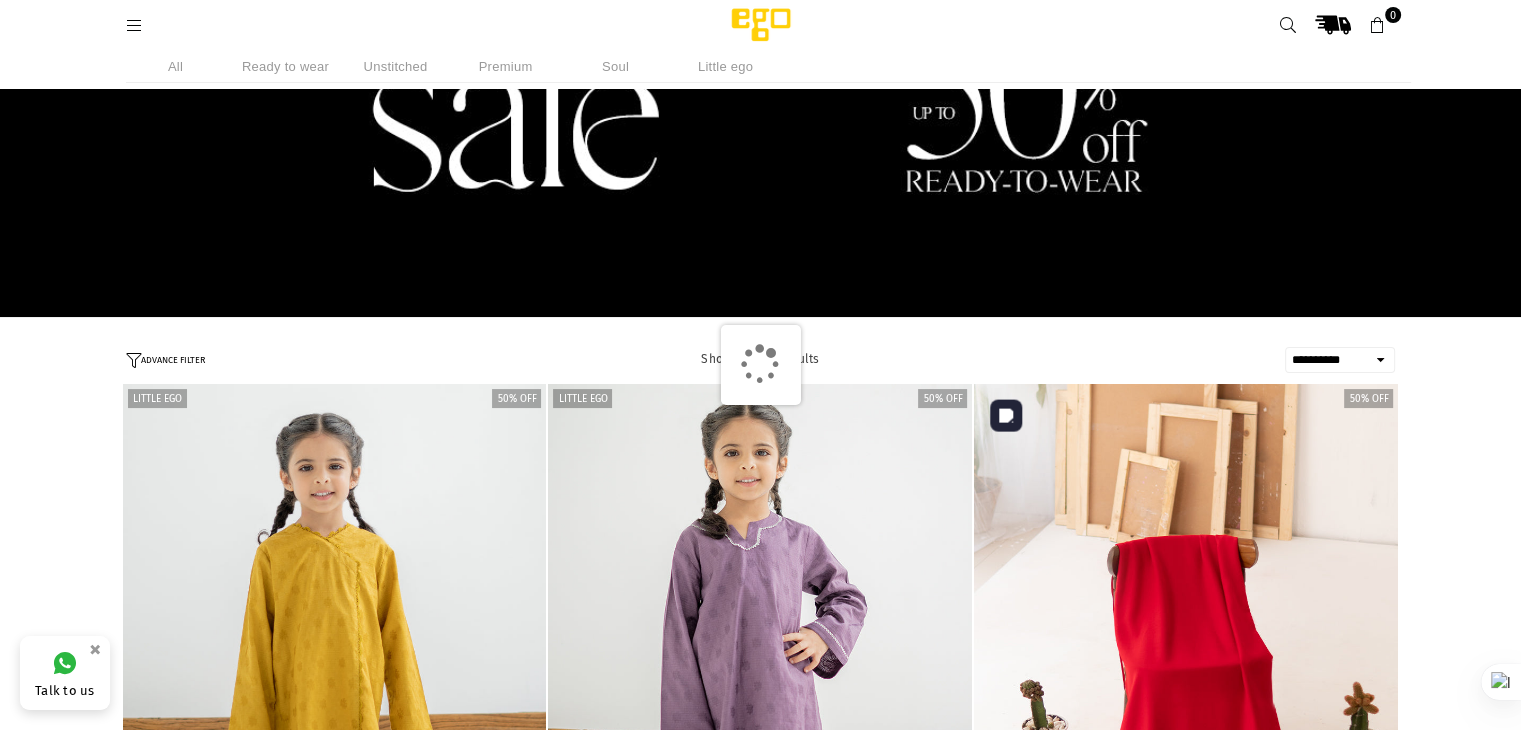 select on "**********" 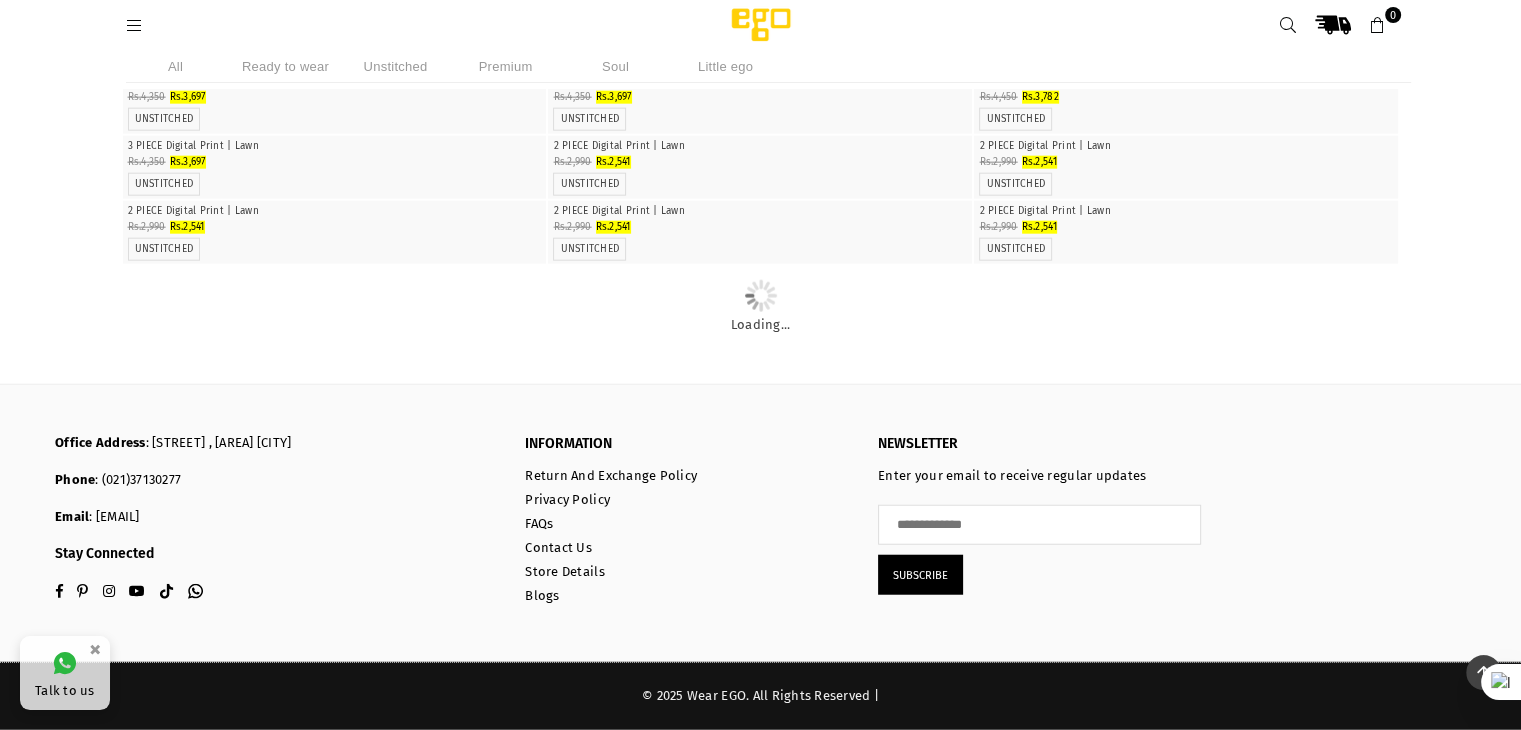 scroll, scrollTop: 20931, scrollLeft: 0, axis: vertical 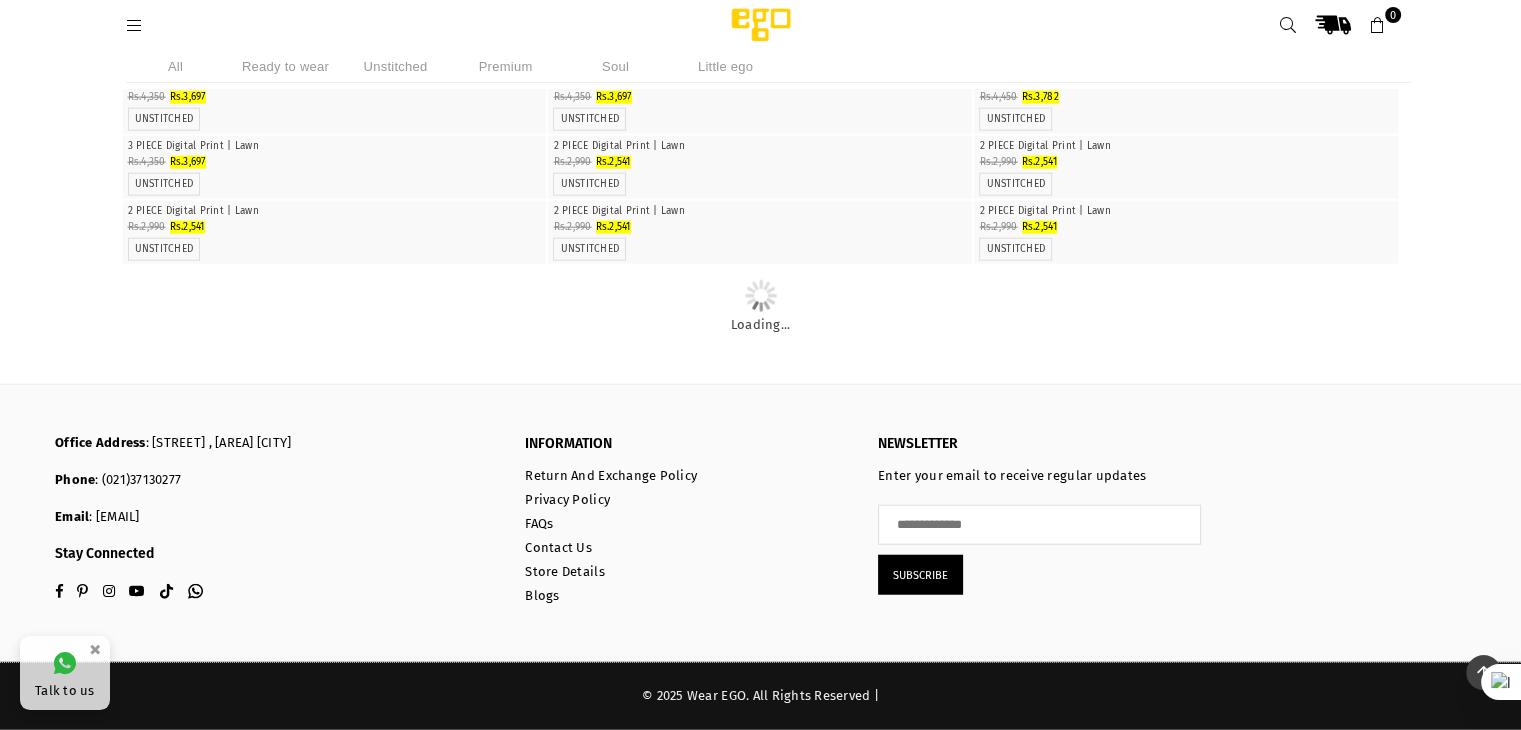 click at bounding box center (1186, 71) 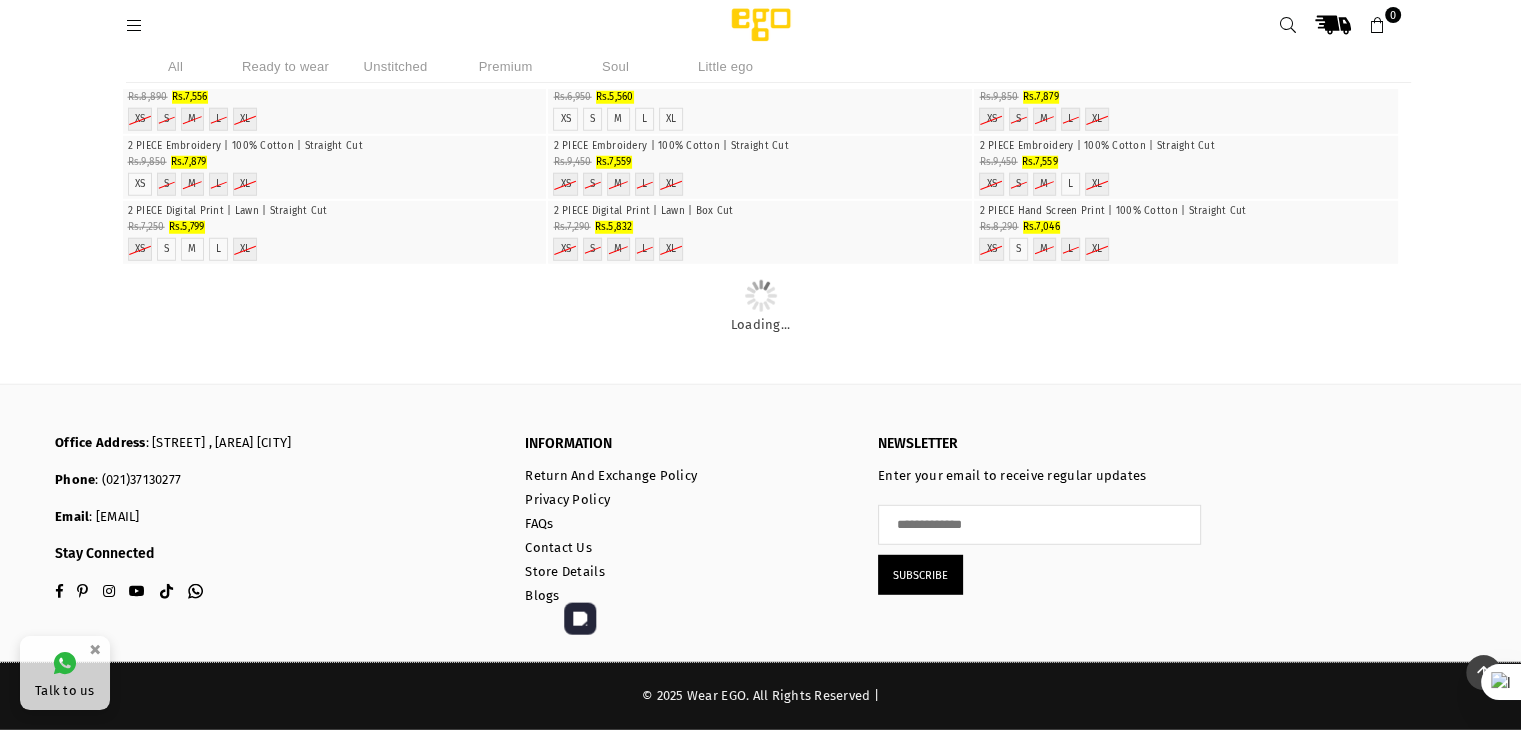 scroll, scrollTop: 27851, scrollLeft: 0, axis: vertical 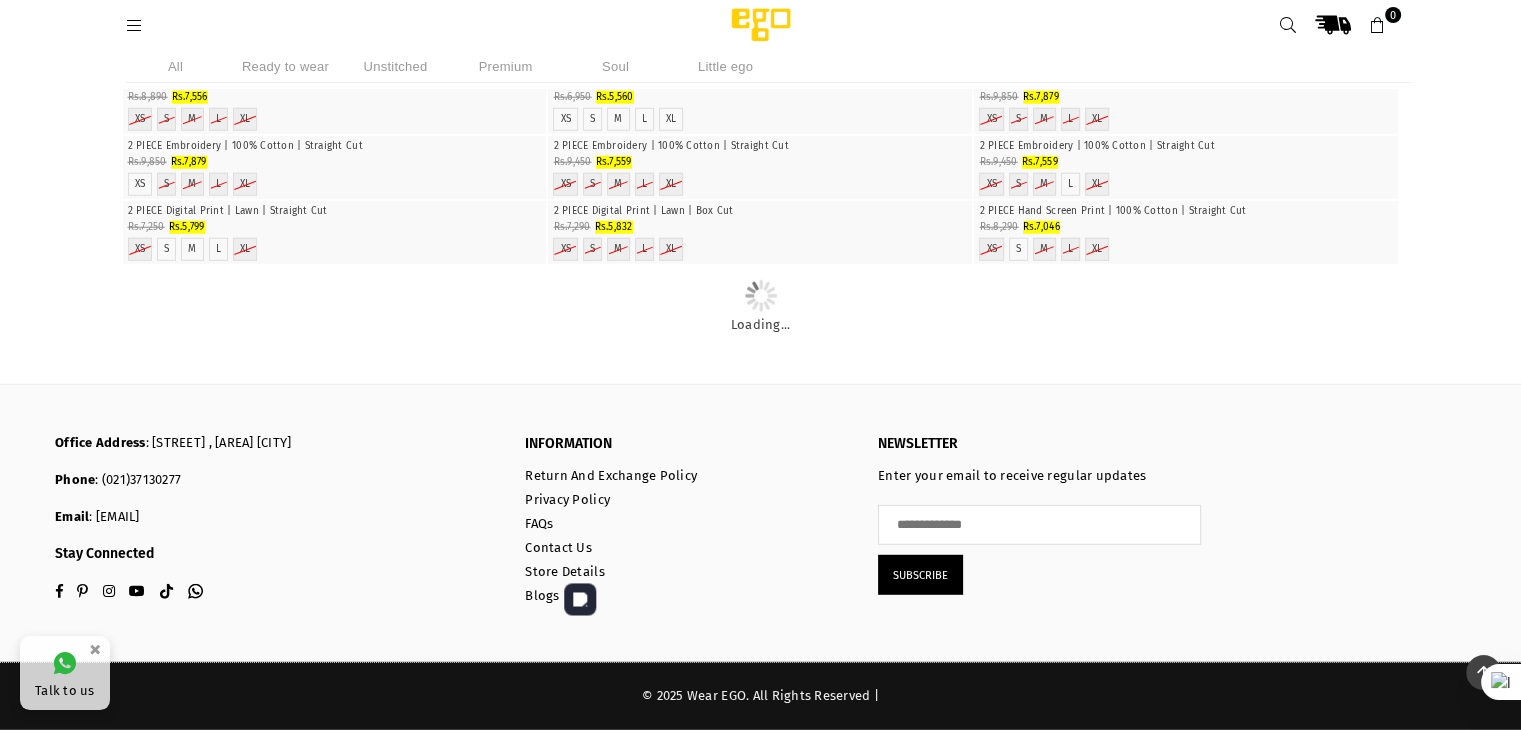 click at bounding box center [760, 201] 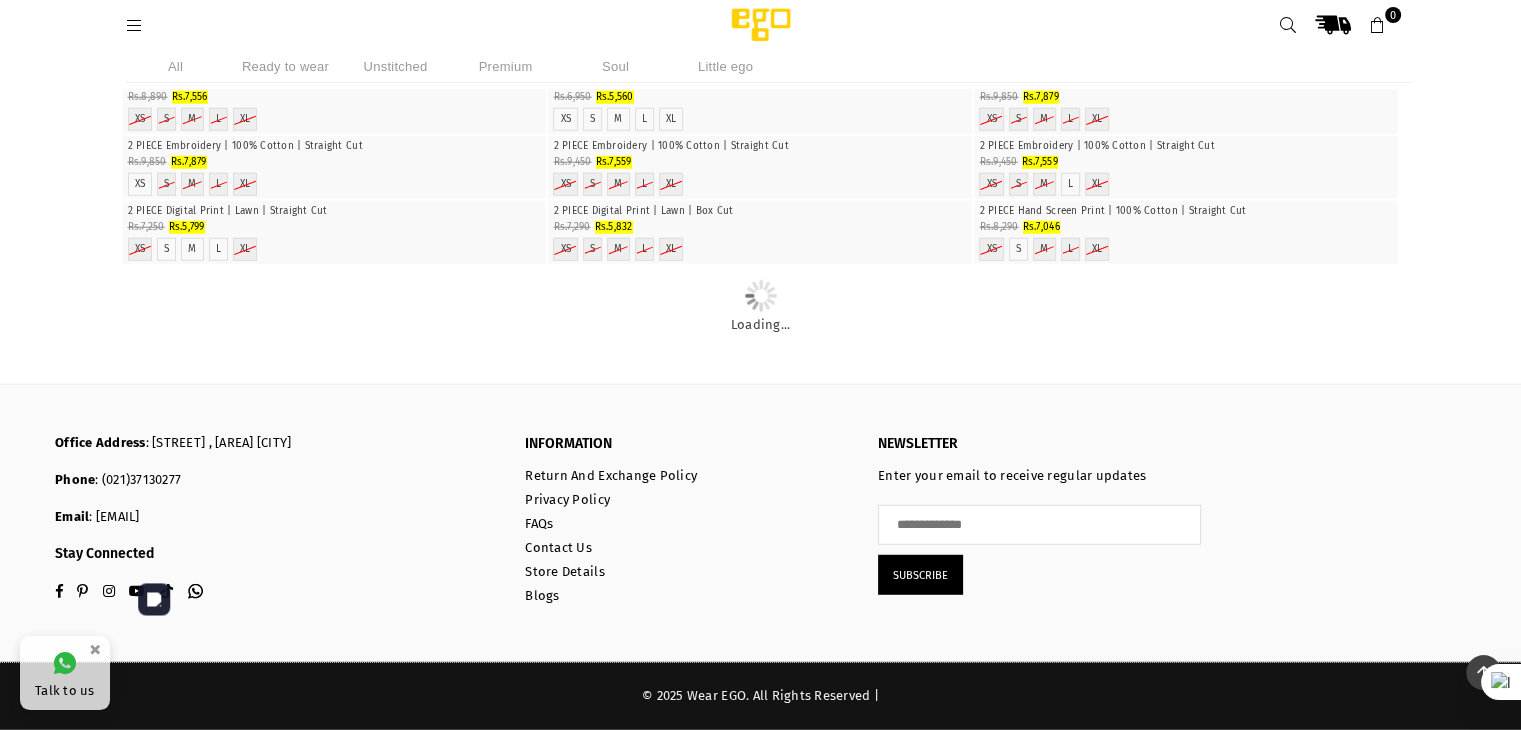 click at bounding box center [335, 201] 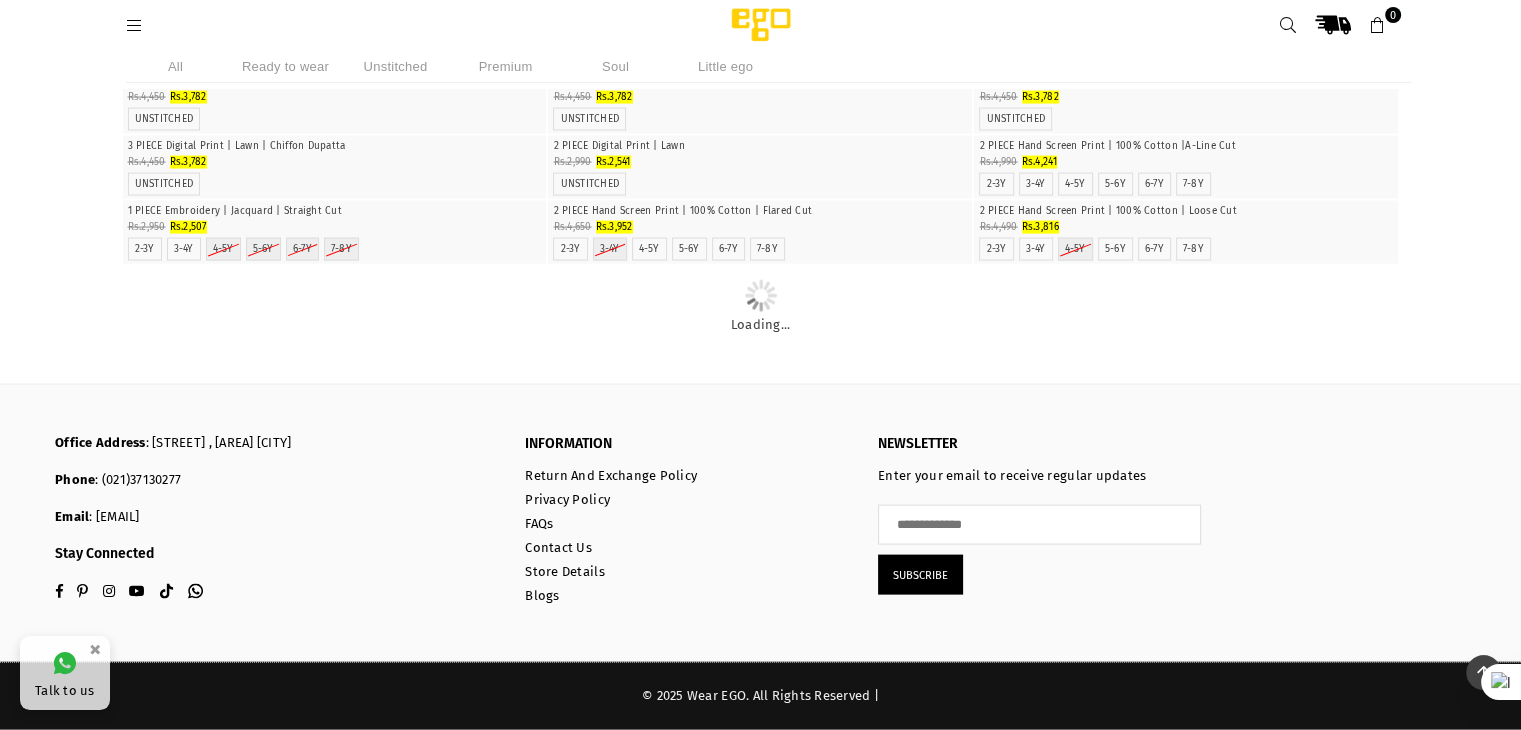scroll, scrollTop: 45160, scrollLeft: 0, axis: vertical 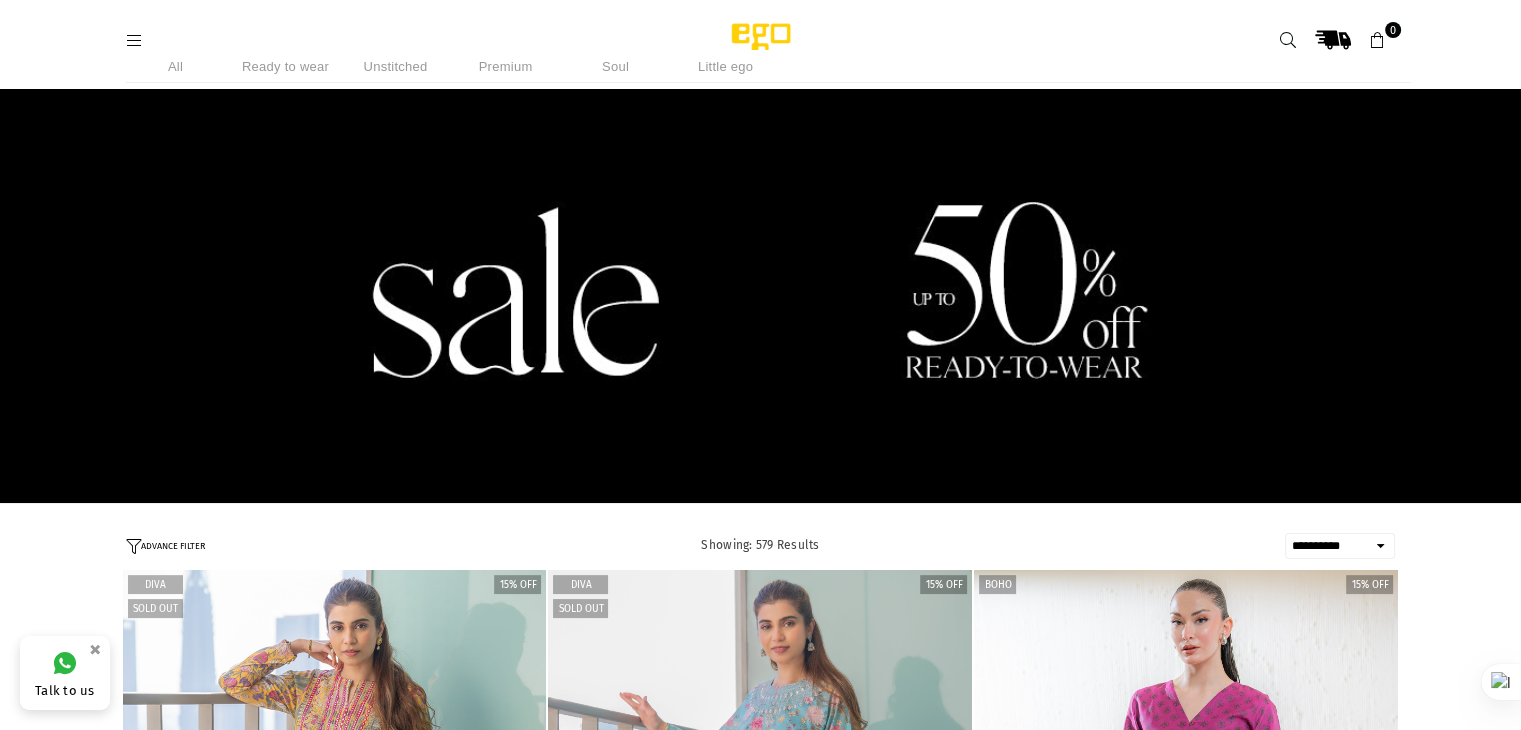 click on "XS" at bounding box center [565, 5892] 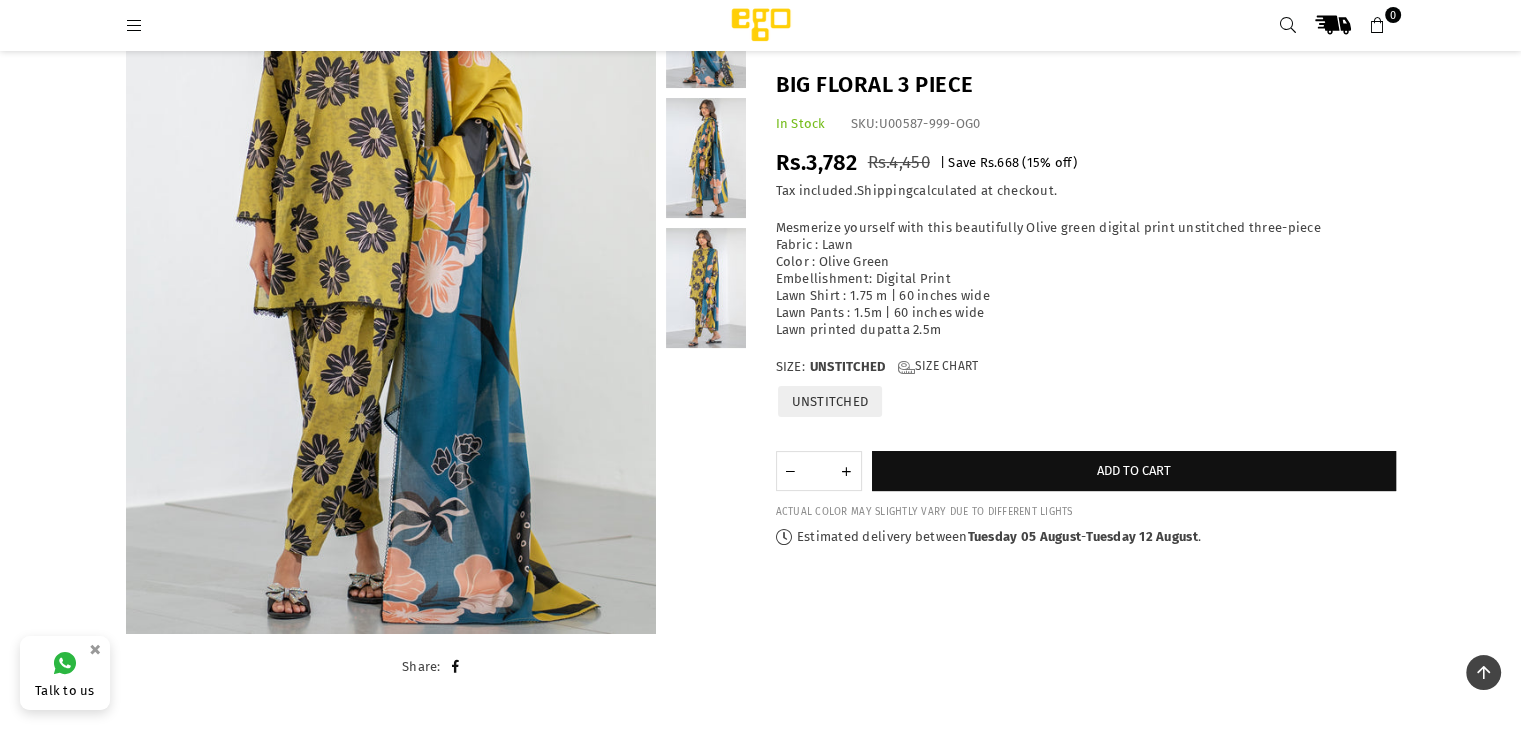 scroll, scrollTop: 274, scrollLeft: 0, axis: vertical 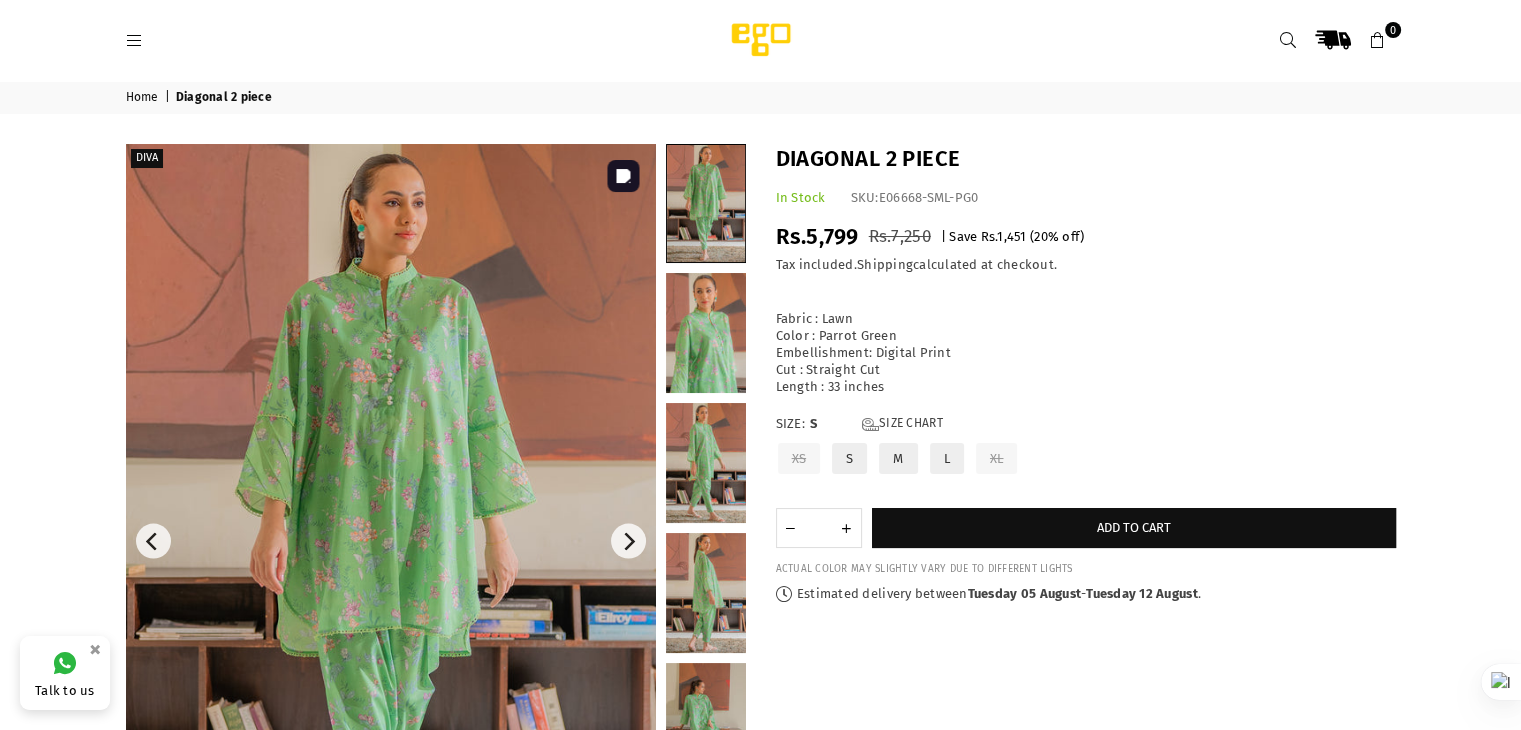 click at bounding box center (391, 541) 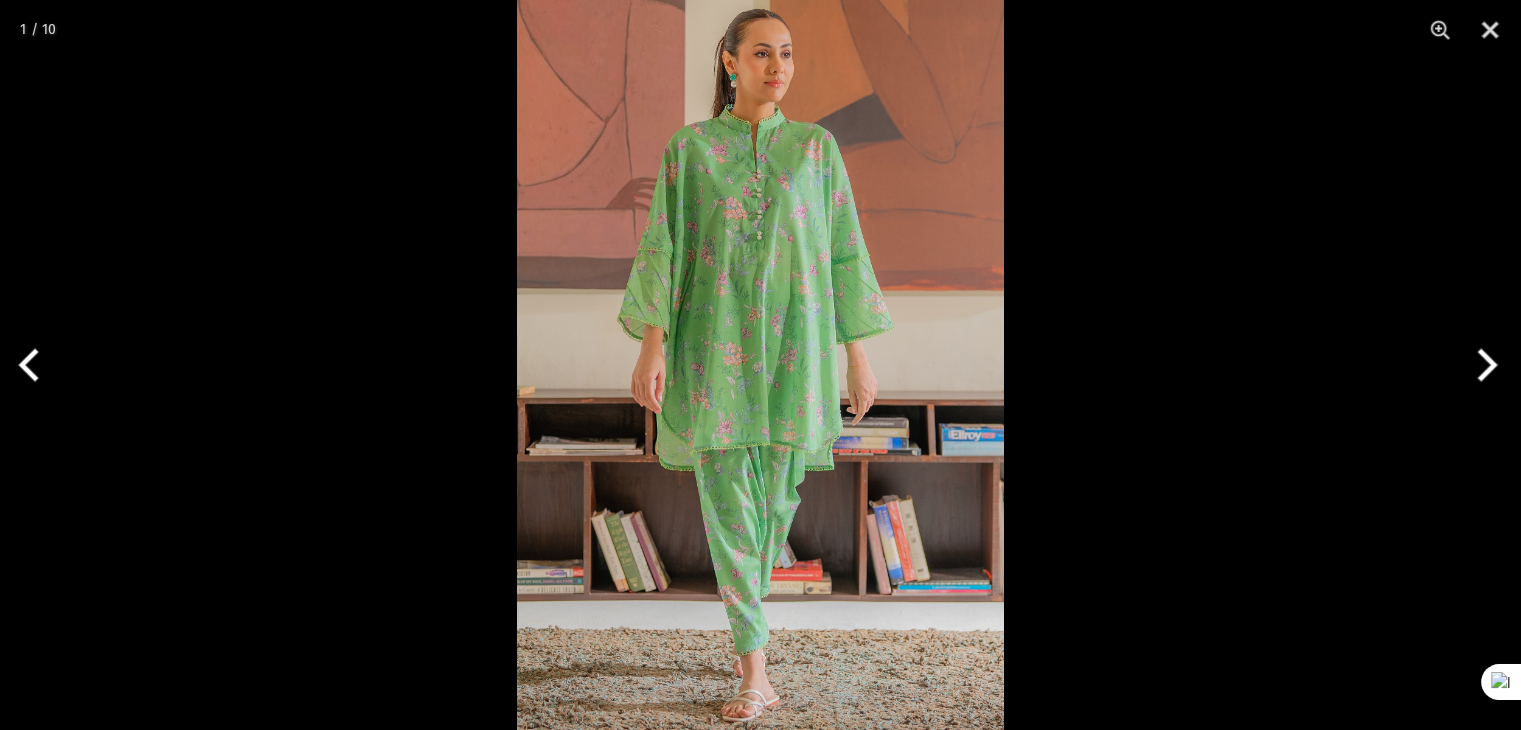 click at bounding box center (760, 365) 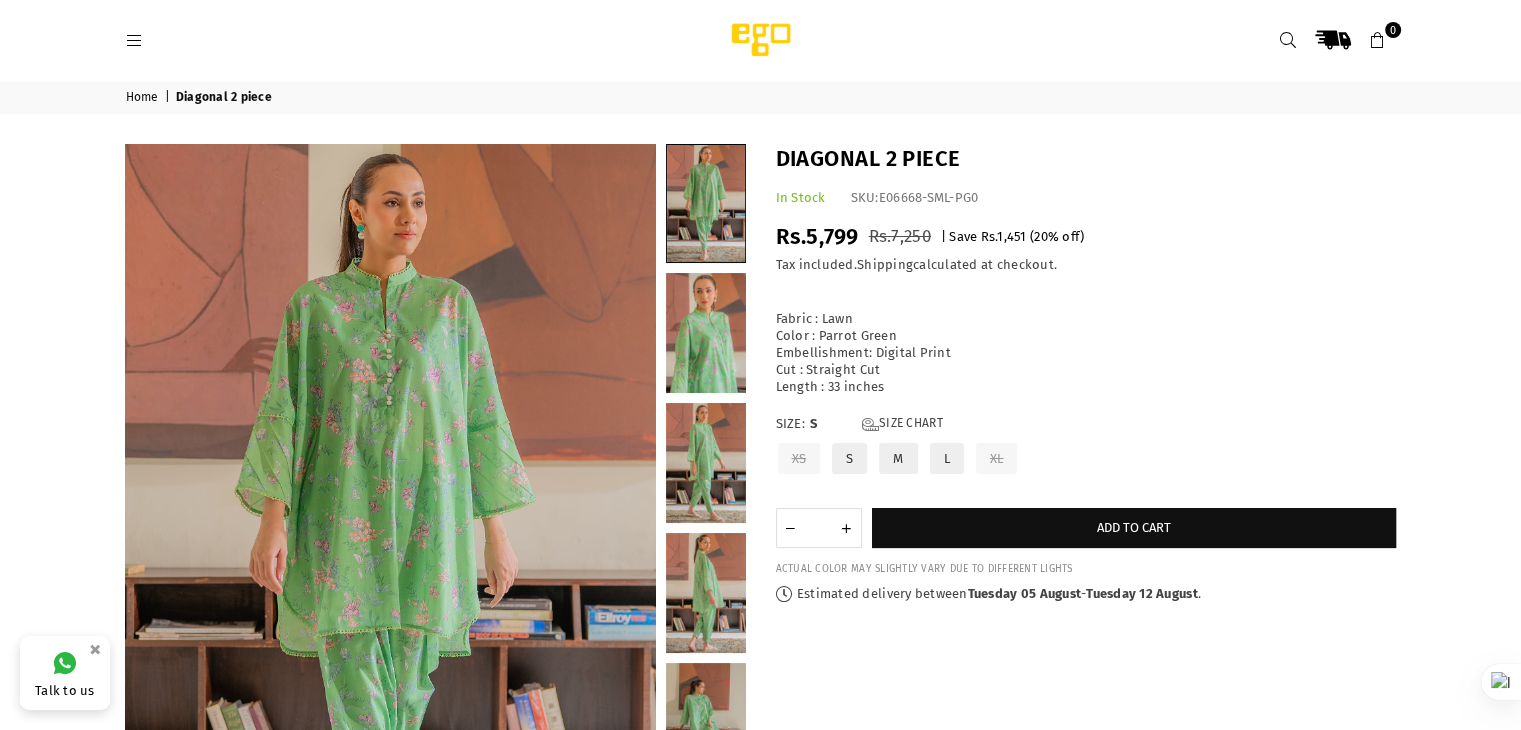 click at bounding box center (760, 365) 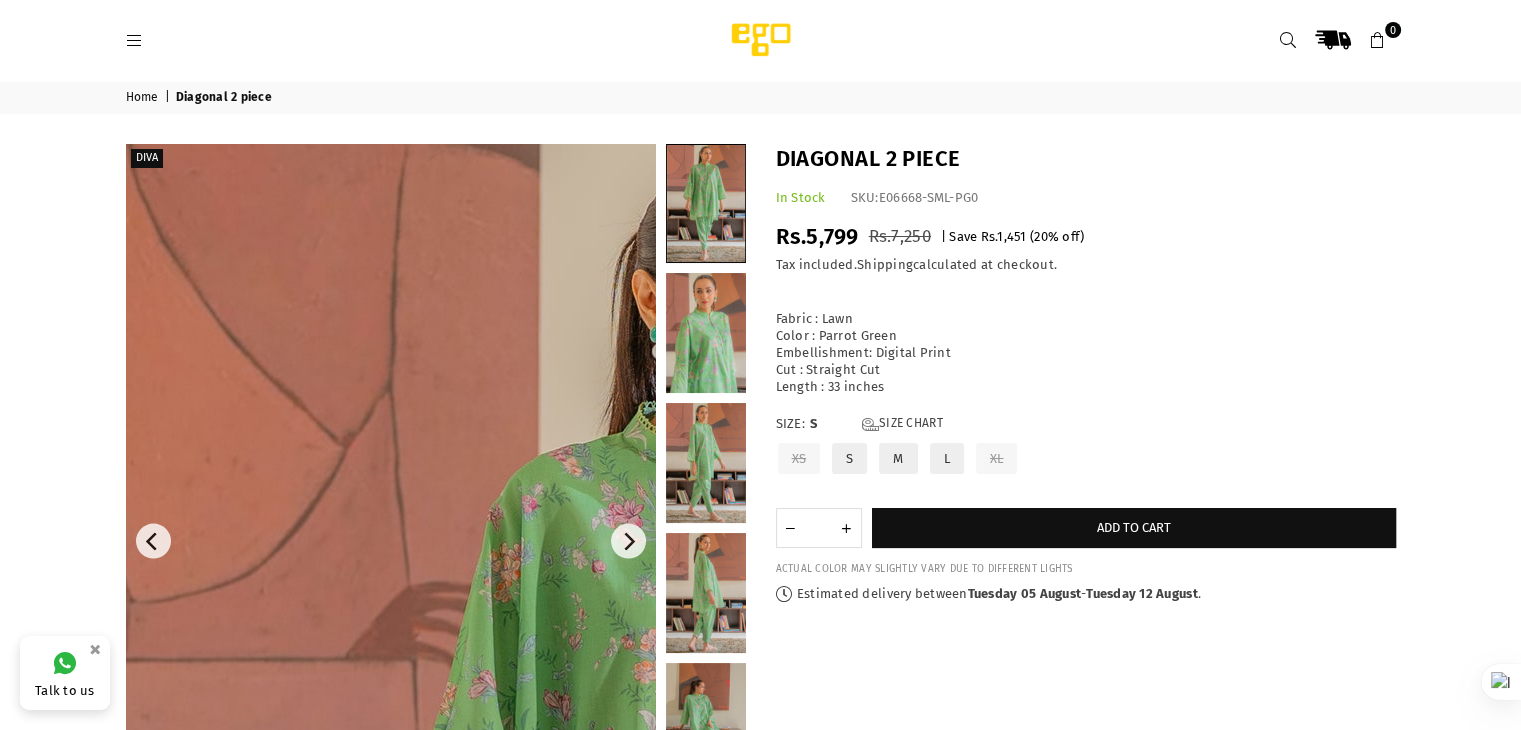click at bounding box center (391, 541) 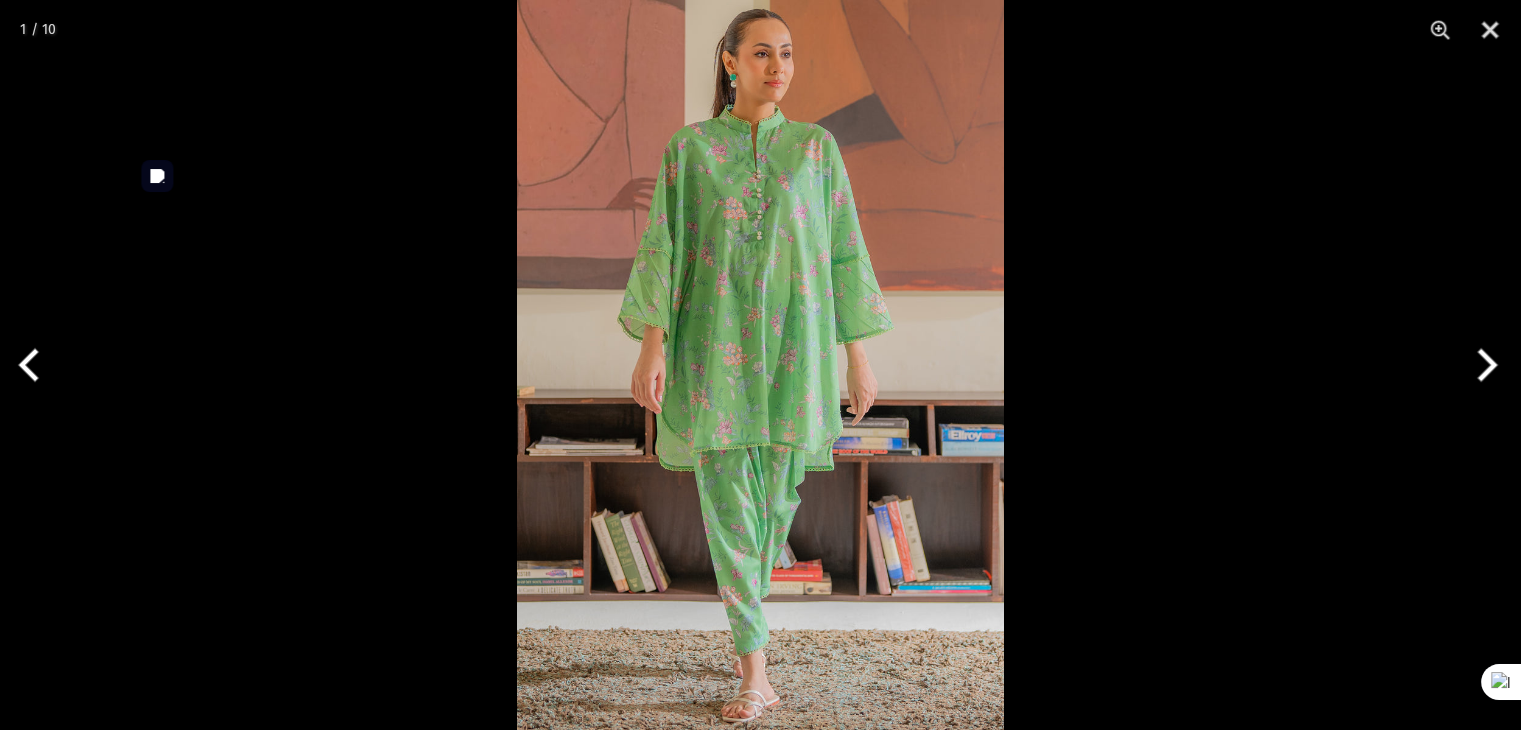 click at bounding box center (760, 365) 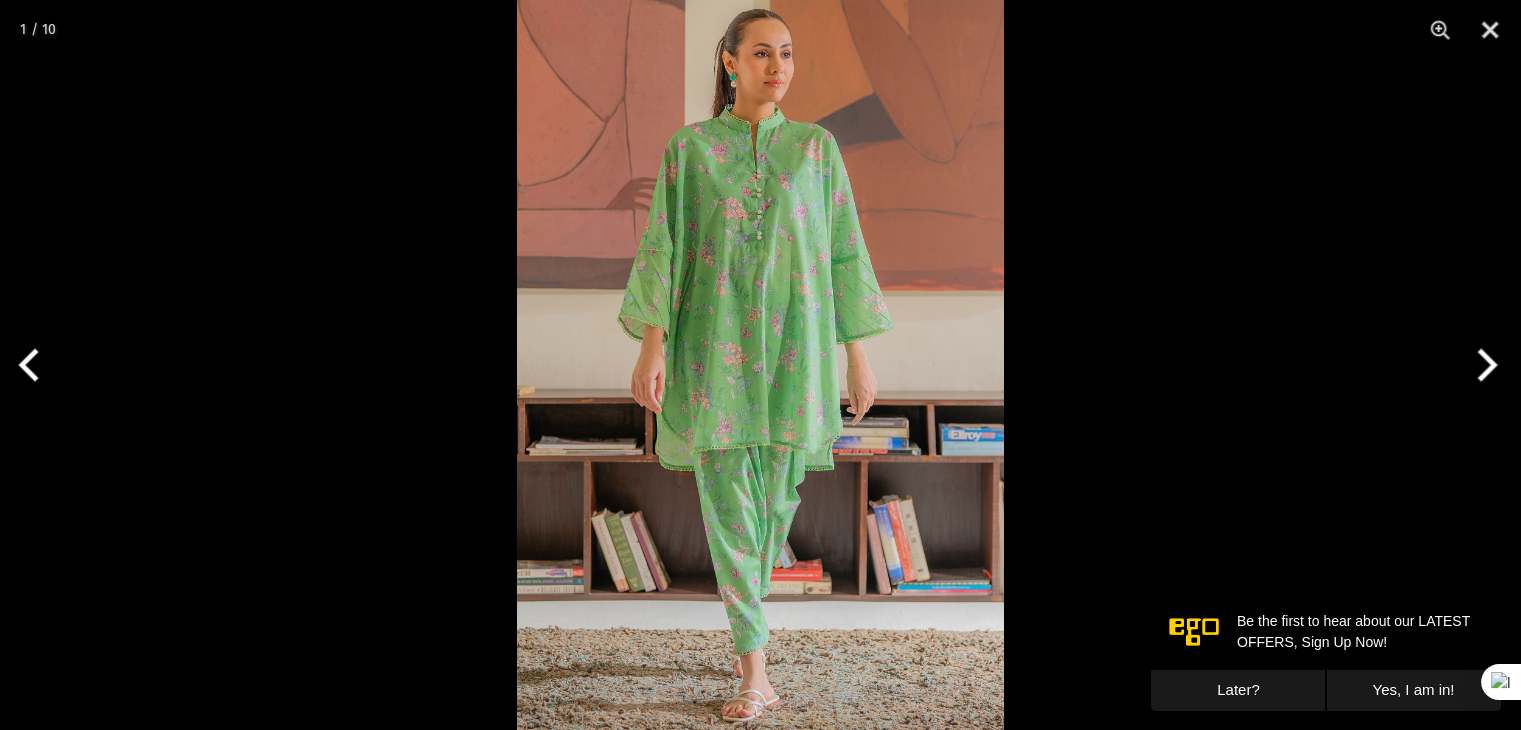 scroll, scrollTop: 0, scrollLeft: 0, axis: both 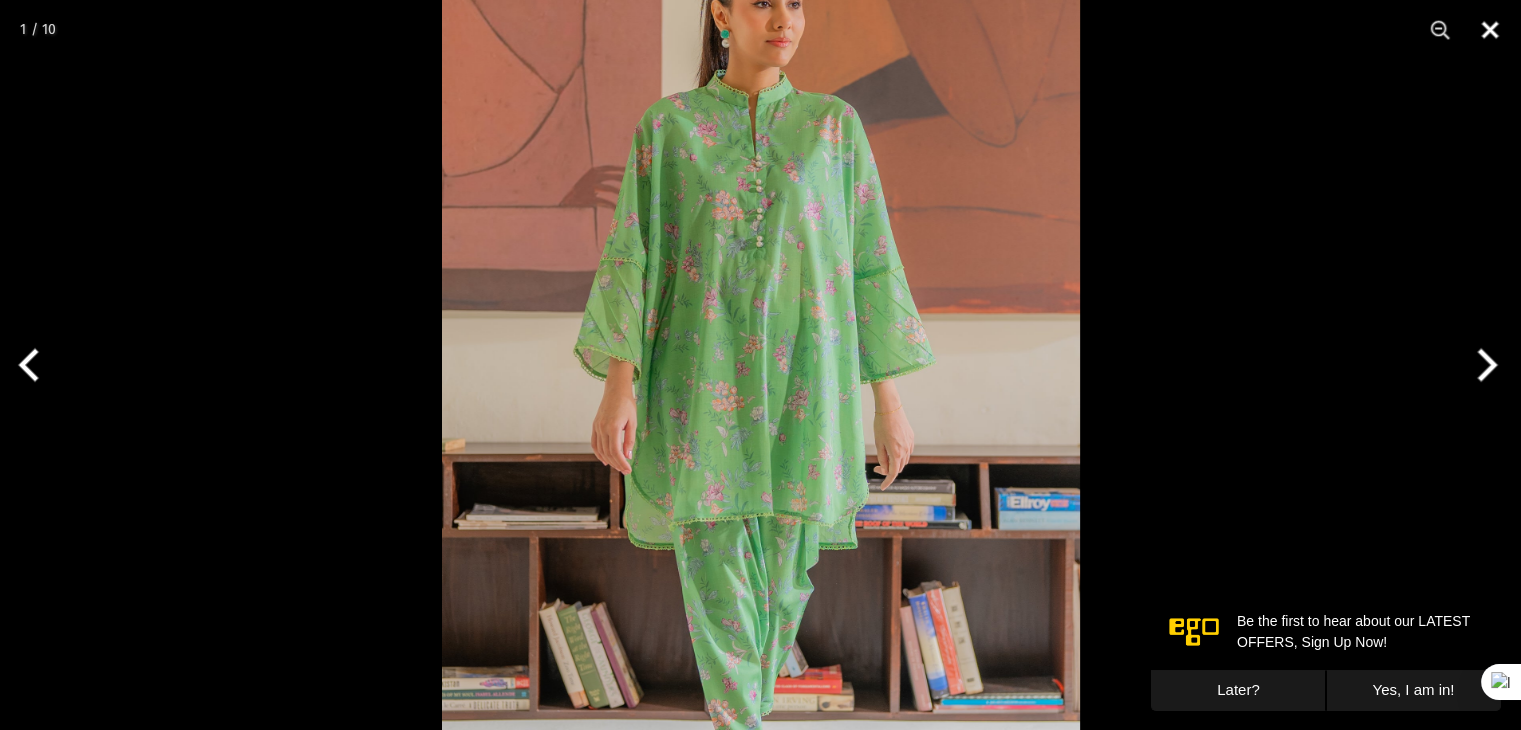 click at bounding box center (1490, 30) 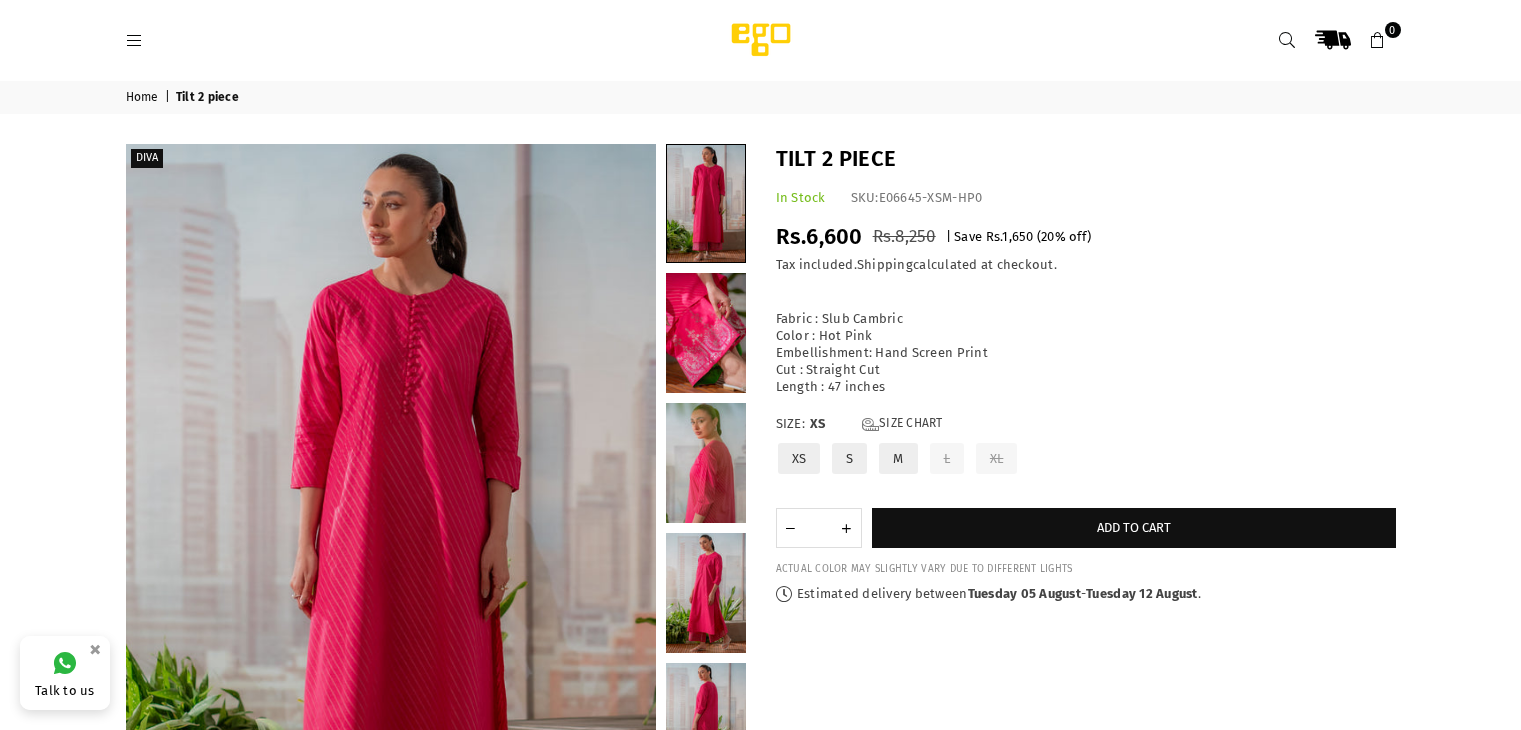 scroll, scrollTop: 0, scrollLeft: 0, axis: both 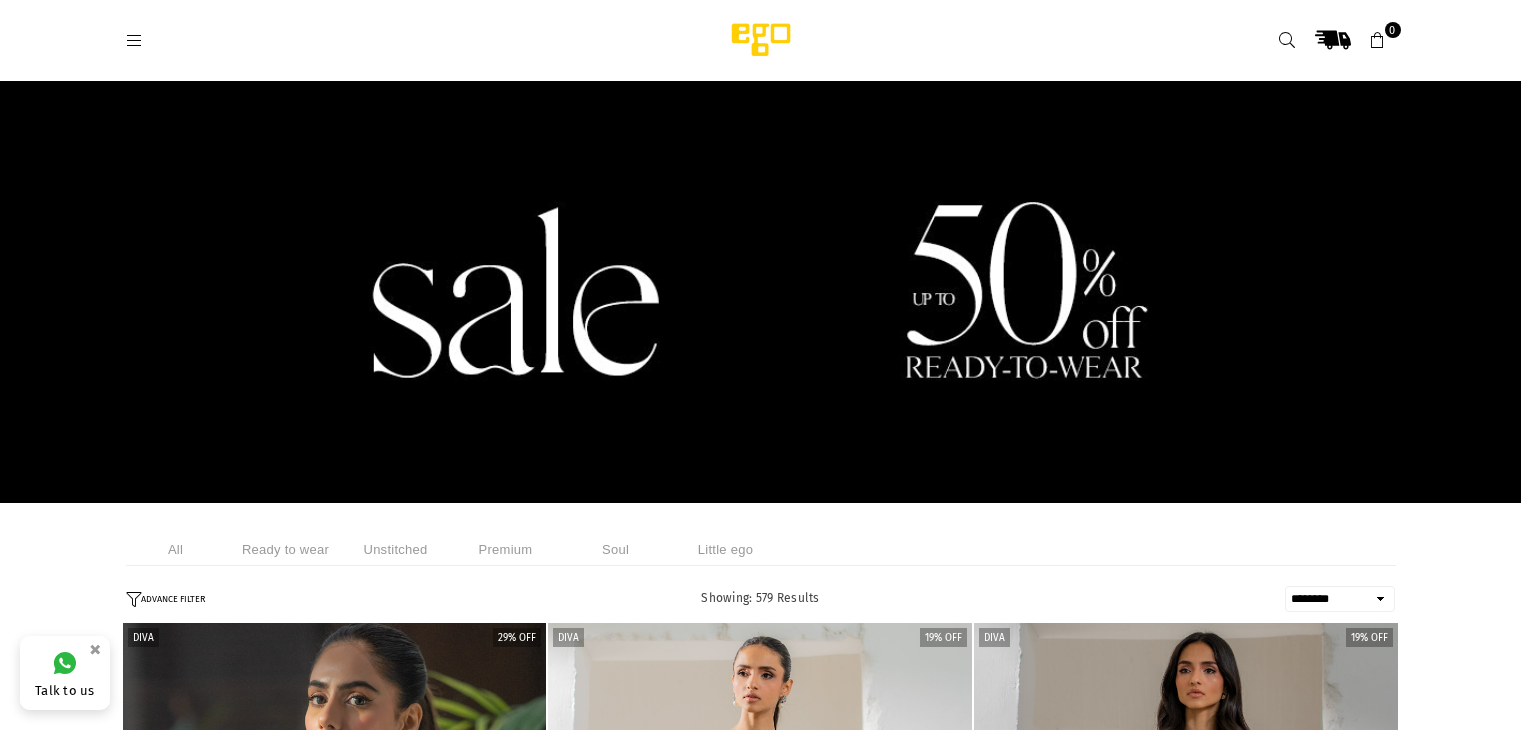 select on "******" 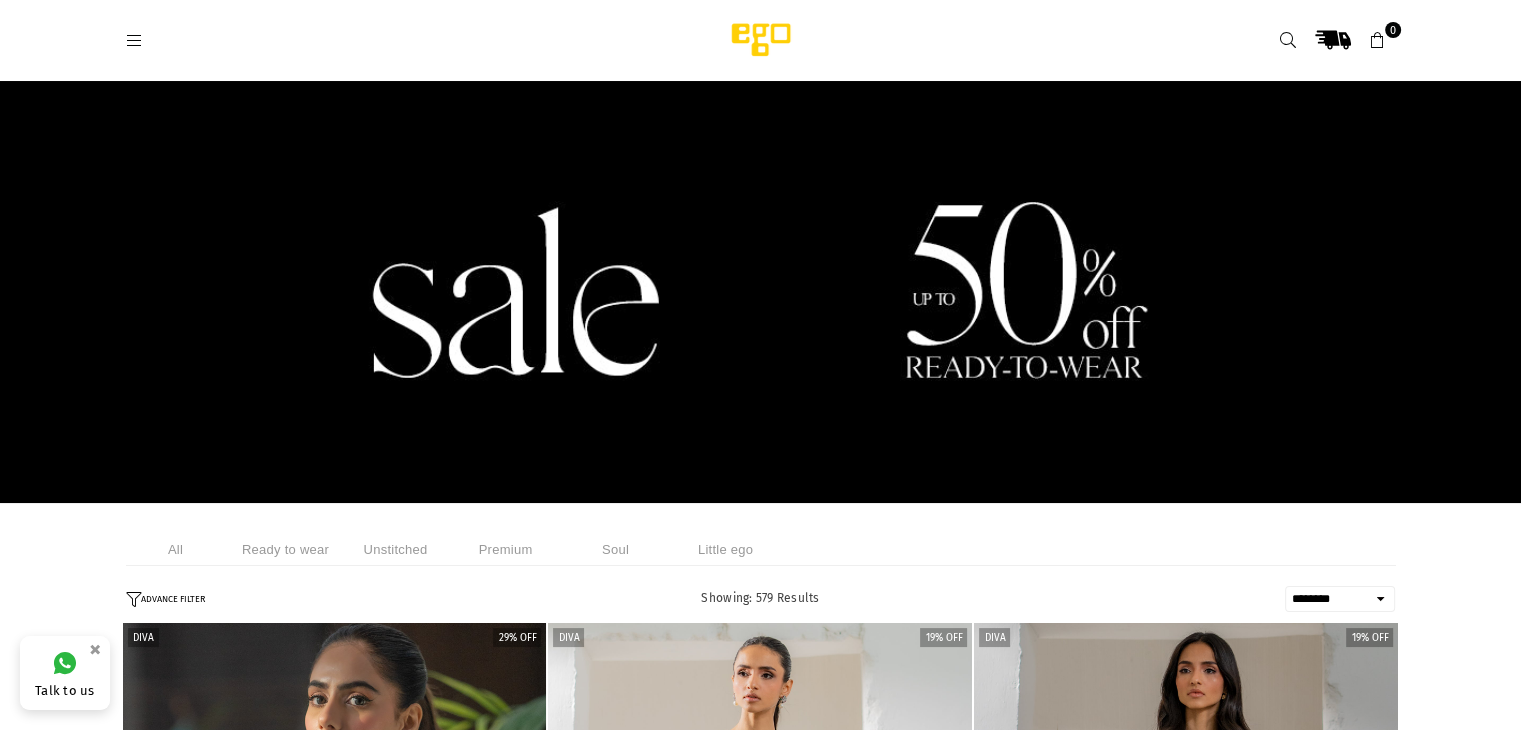 scroll, scrollTop: 0, scrollLeft: 0, axis: both 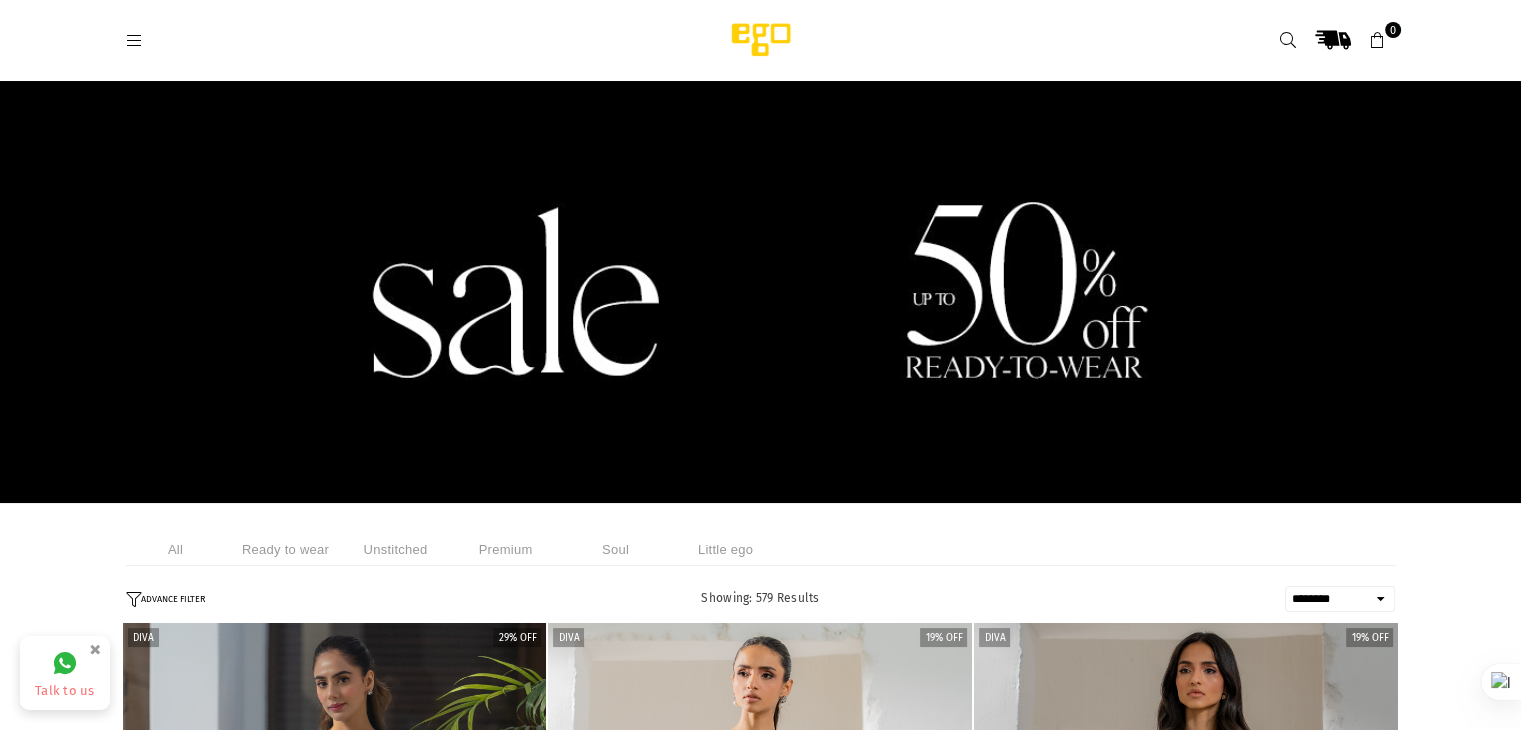 click 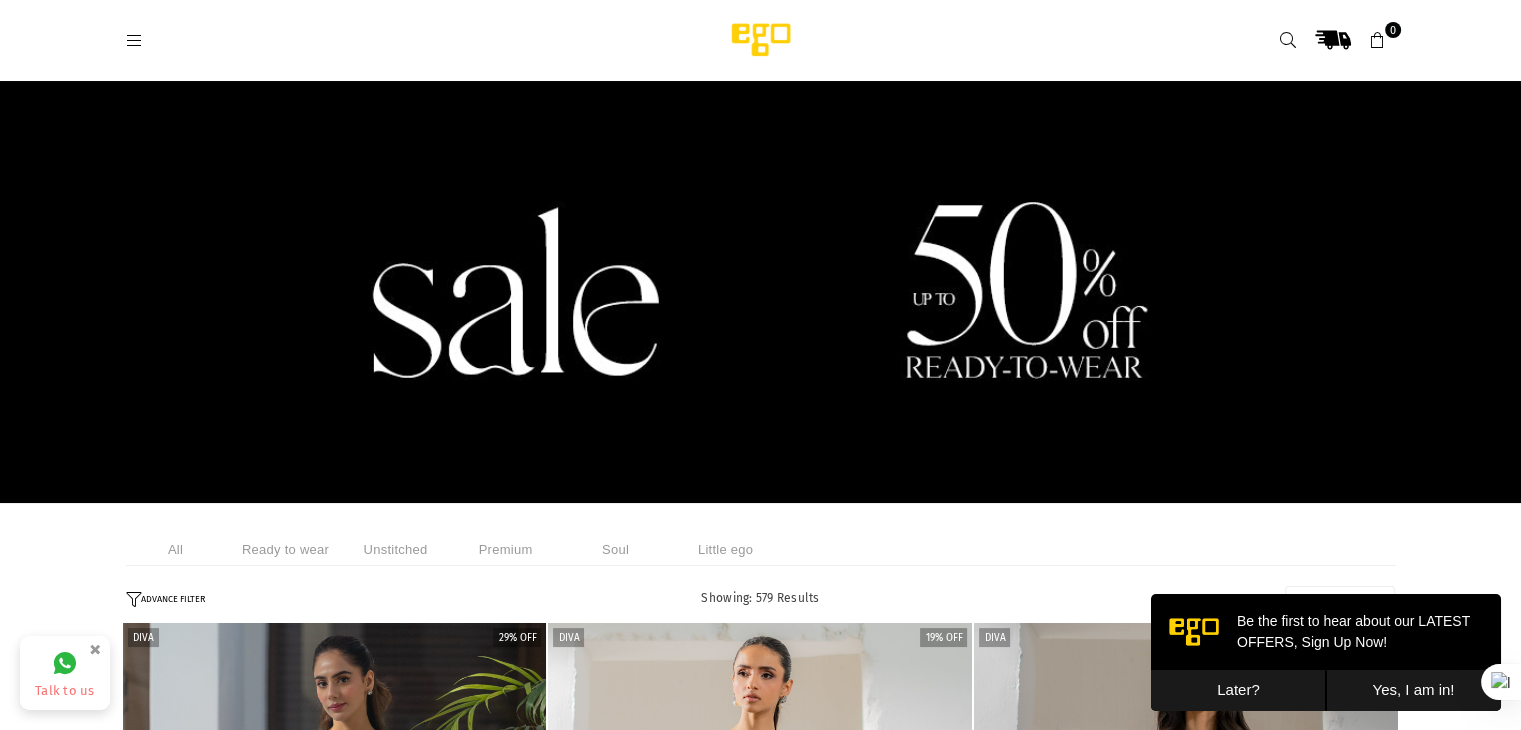 scroll, scrollTop: 0, scrollLeft: 0, axis: both 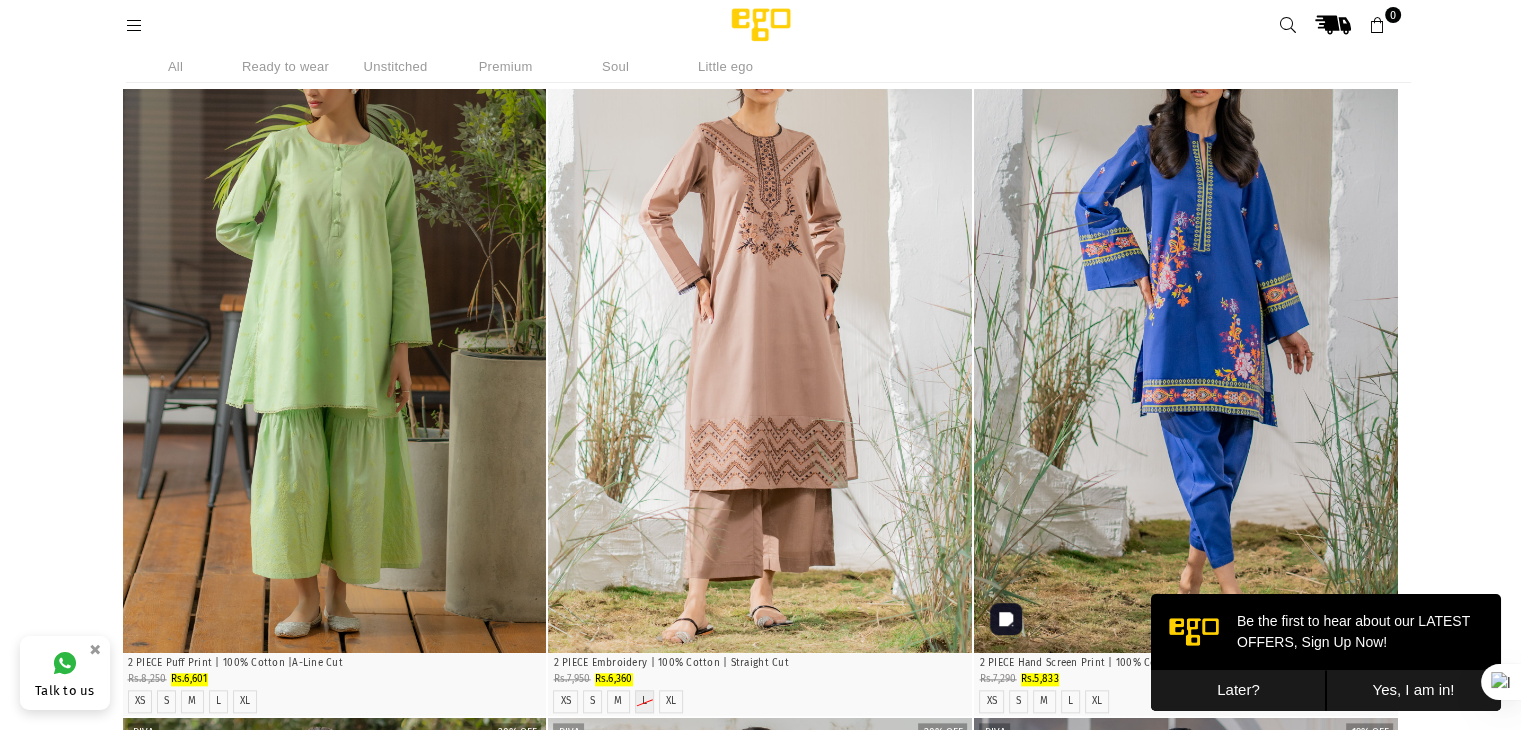 click on "Later?" at bounding box center (1238, 690) 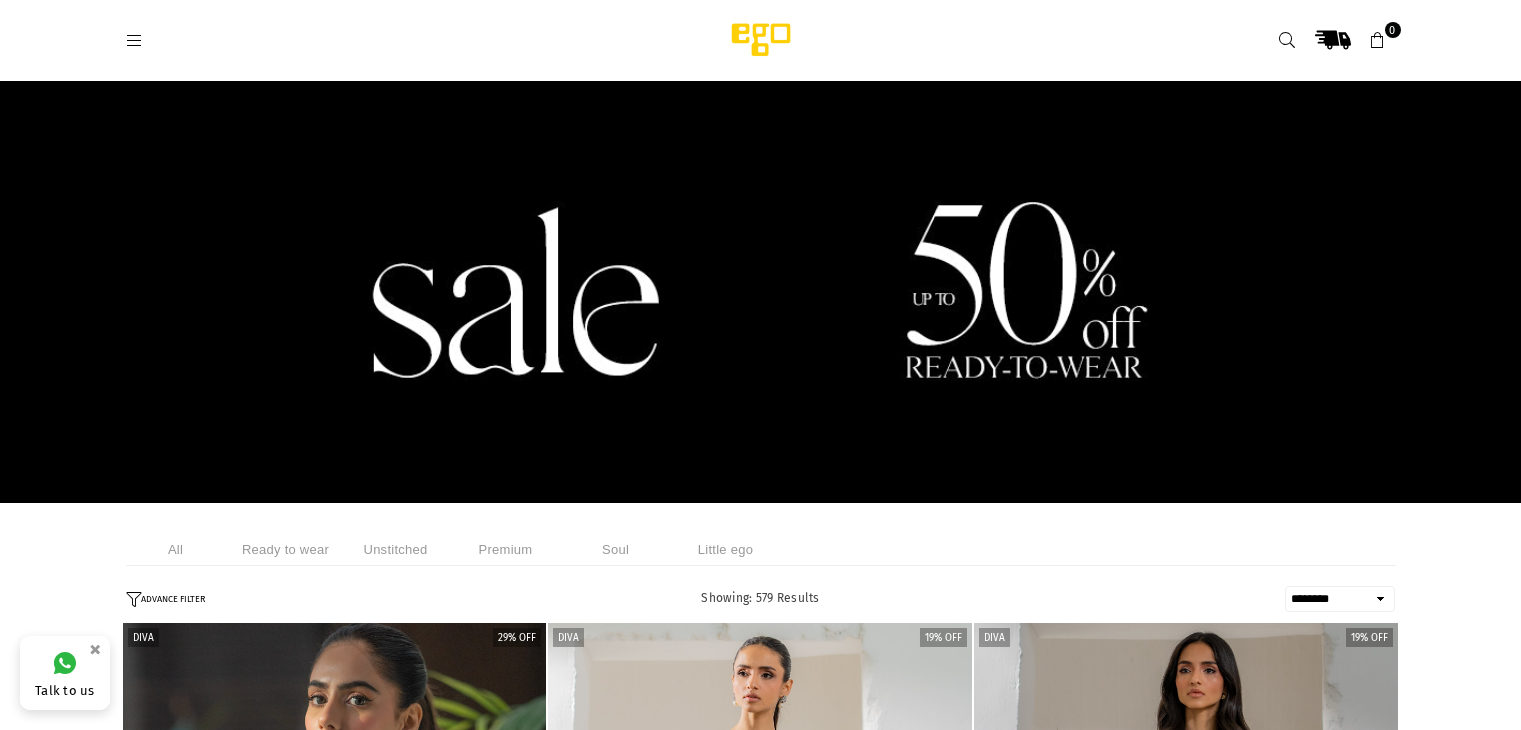 scroll, scrollTop: 0, scrollLeft: 0, axis: both 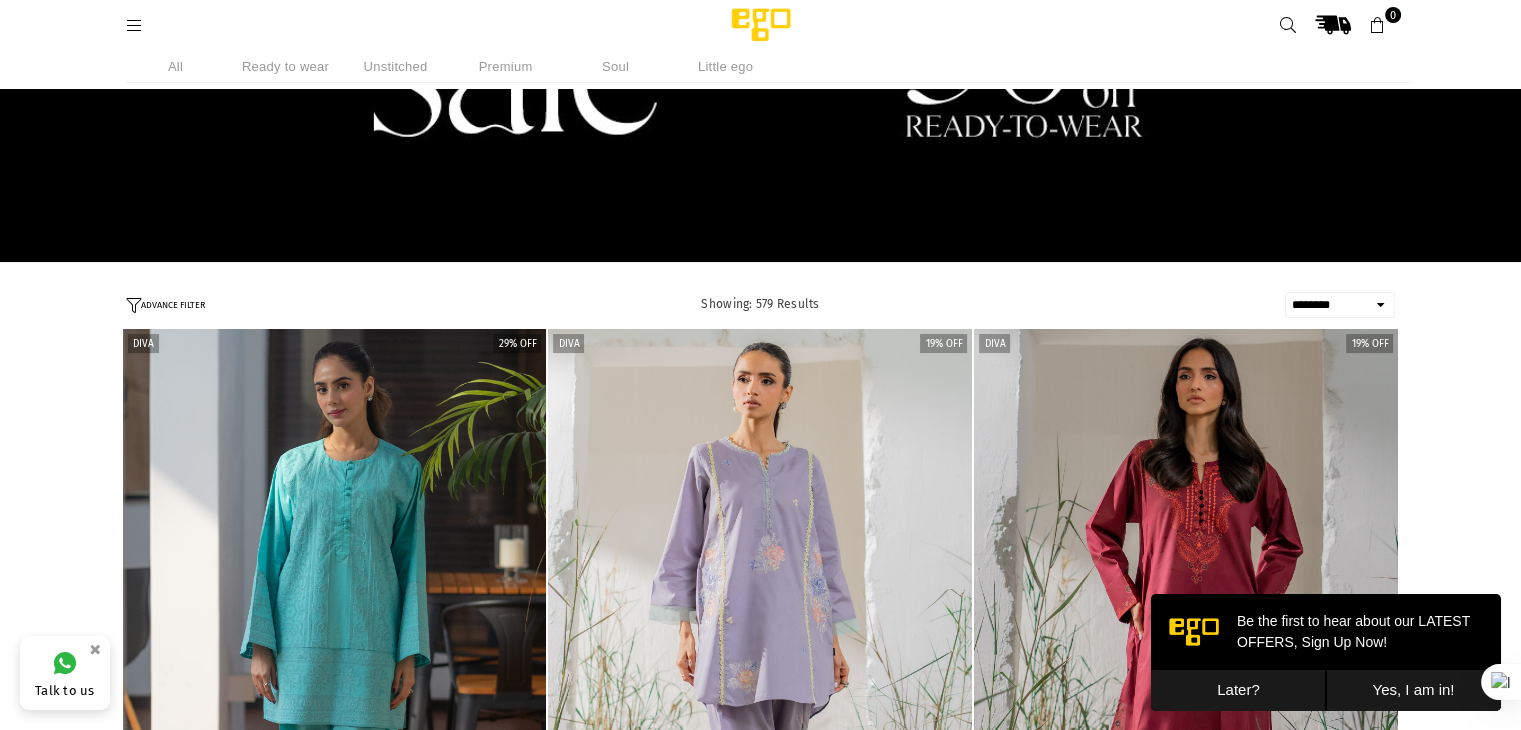 click on "**********" at bounding box center [1340, 305] 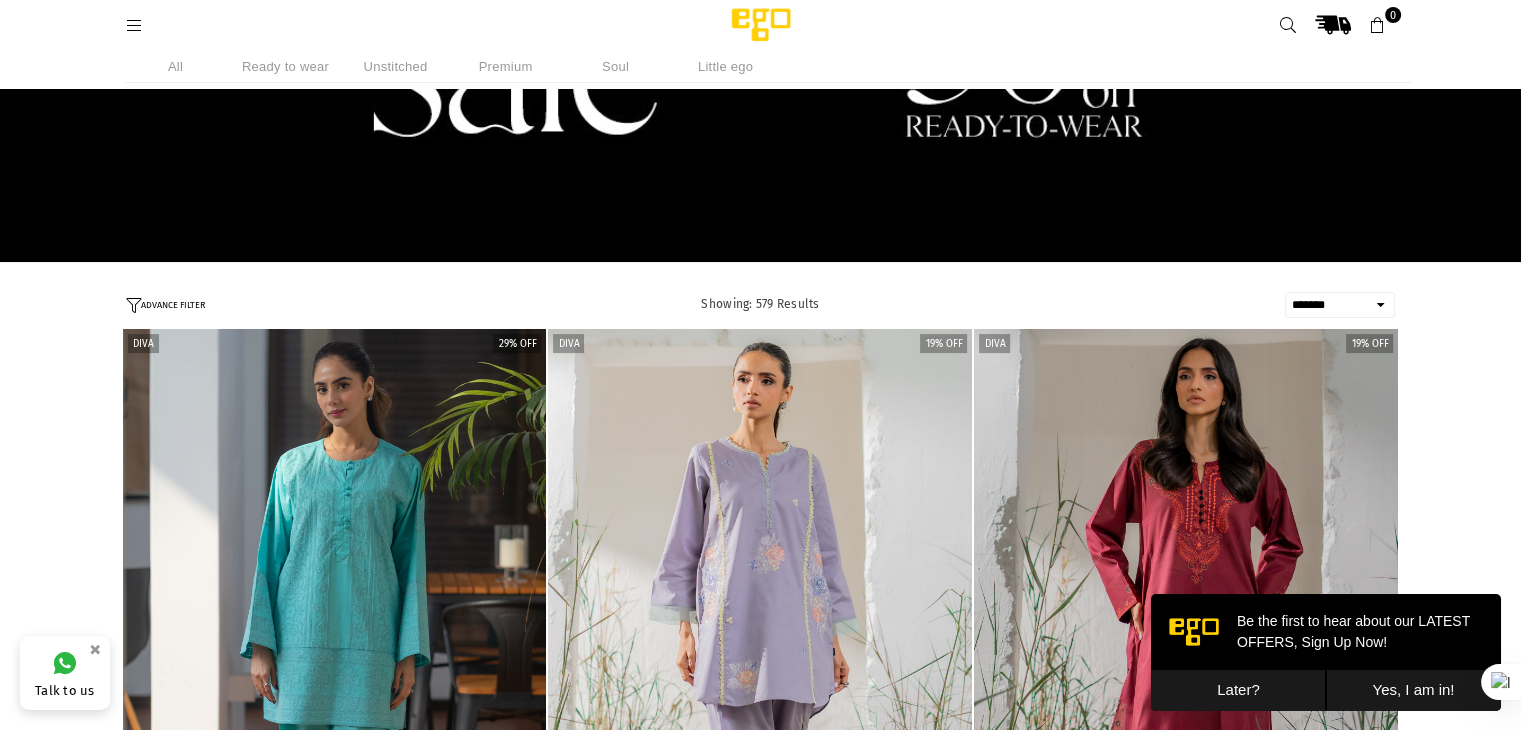 click on "**********" at bounding box center [1340, 305] 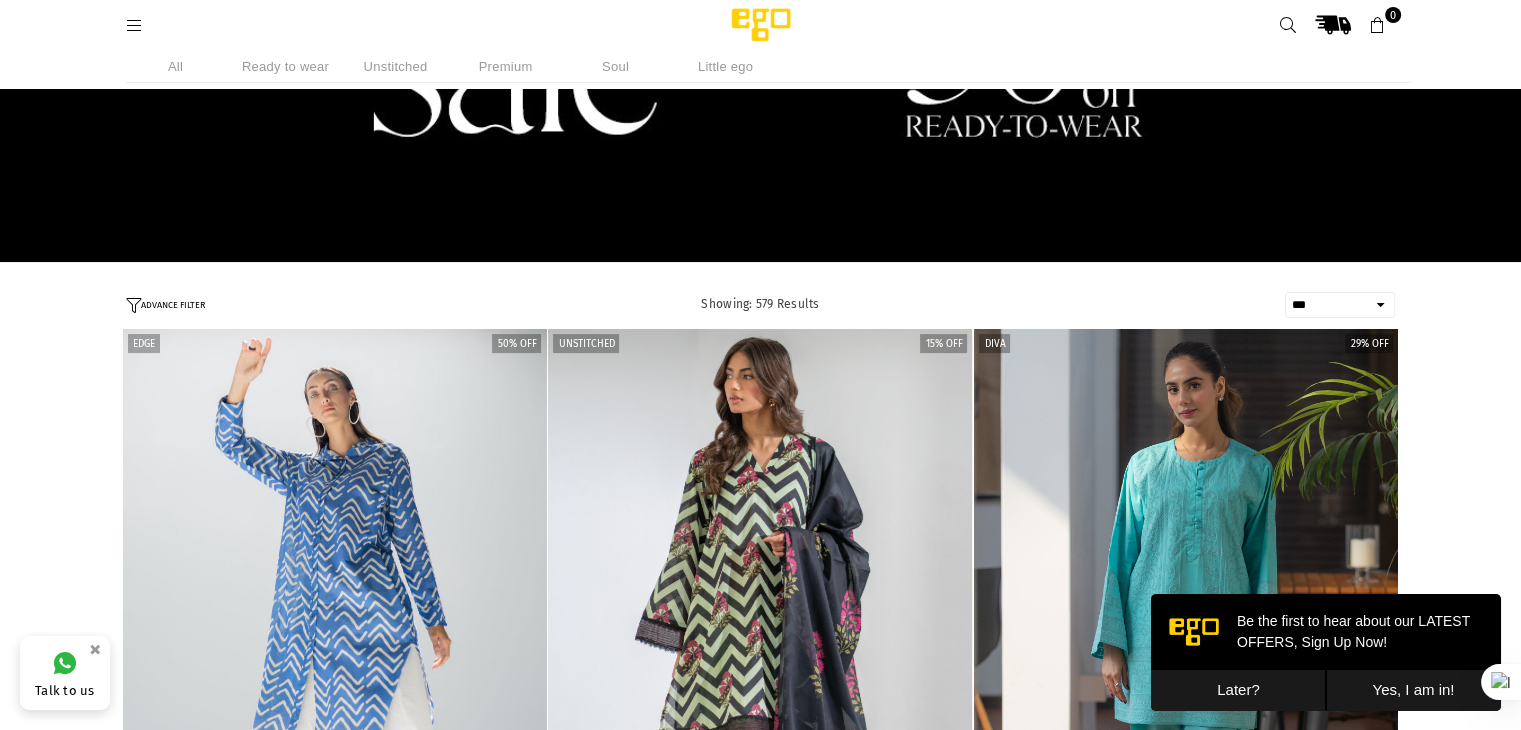 select on "**********" 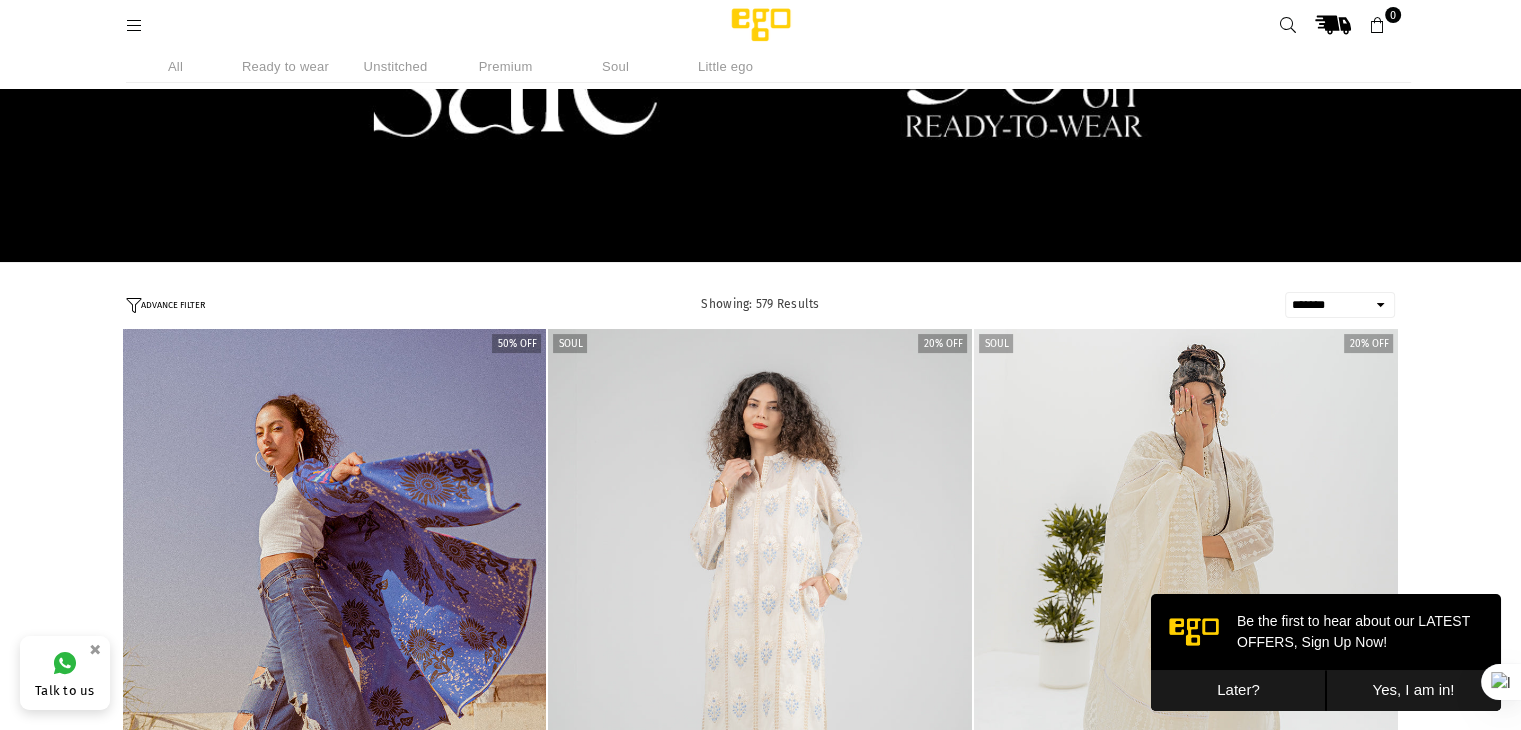 click on "Later?" at bounding box center [1238, 690] 